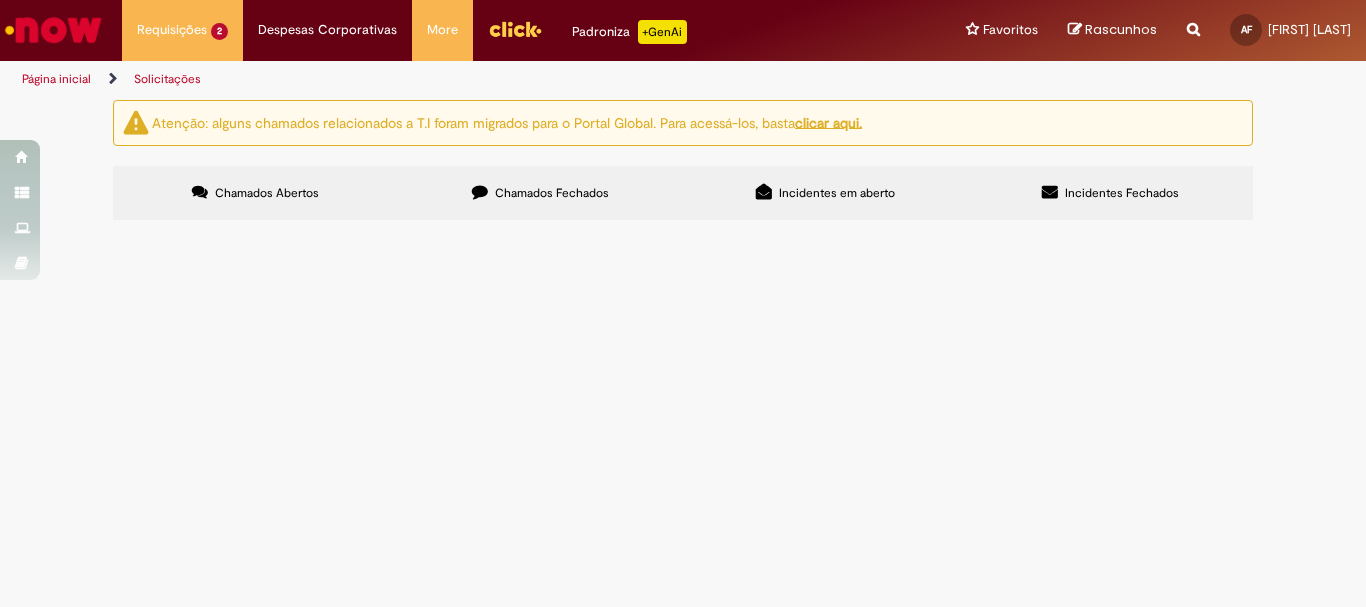 scroll, scrollTop: 0, scrollLeft: 0, axis: both 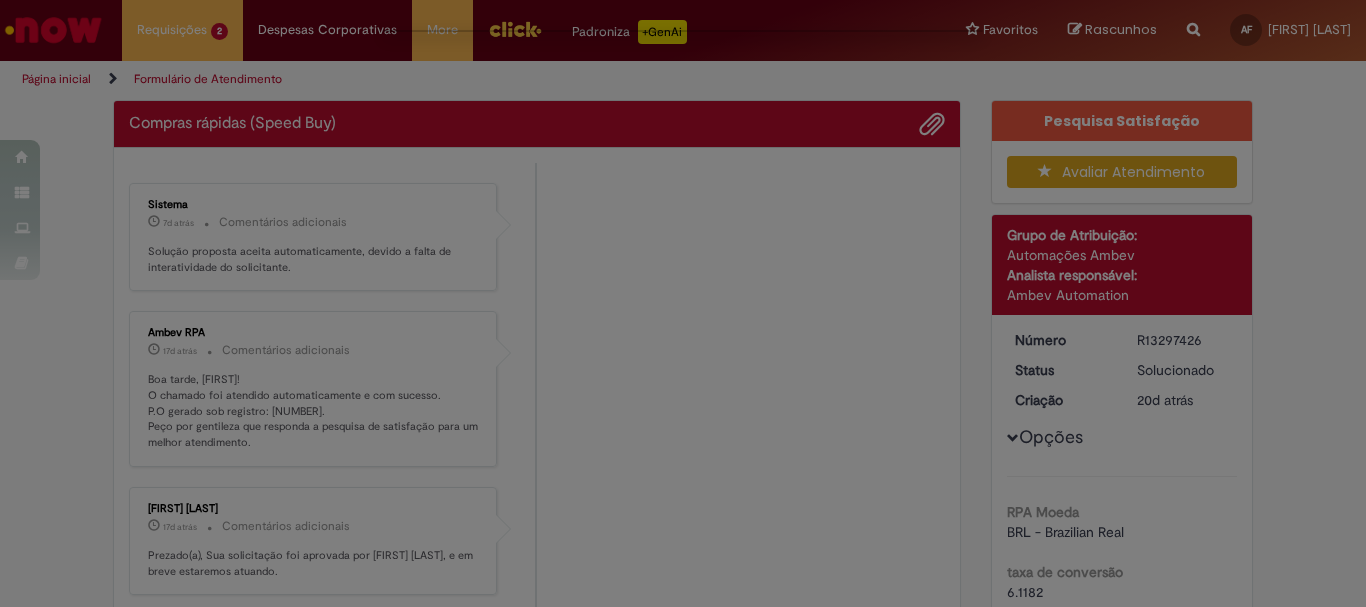 click at bounding box center (683, 303) 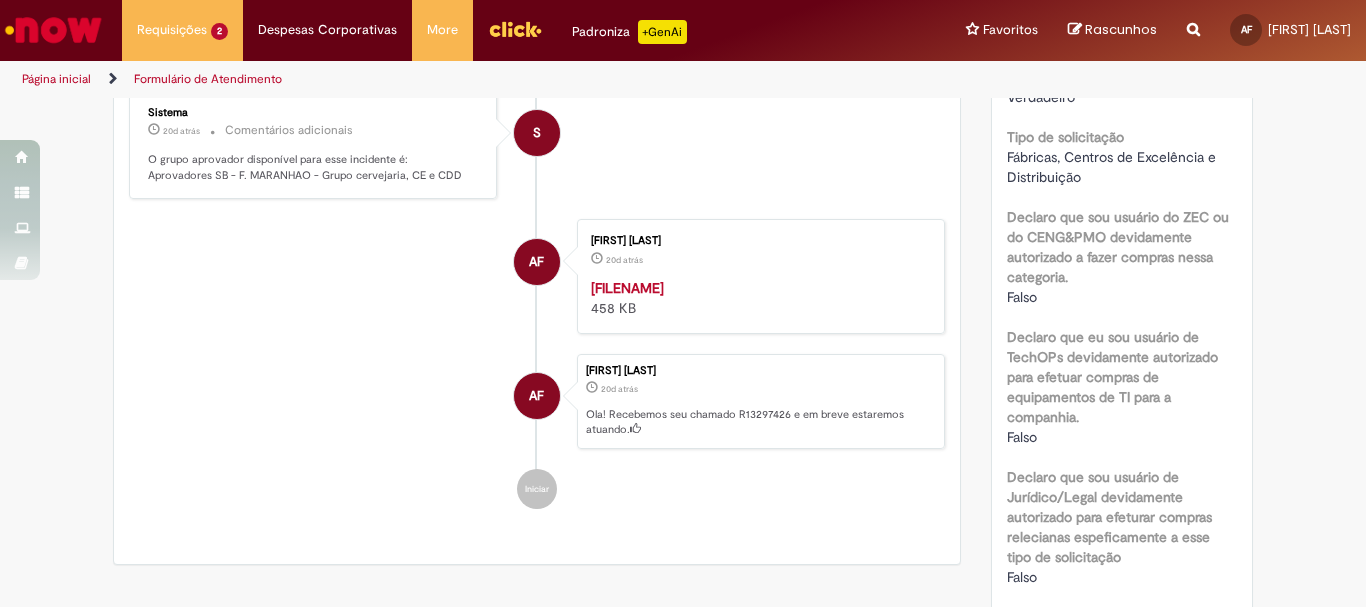 scroll, scrollTop: 1215, scrollLeft: 0, axis: vertical 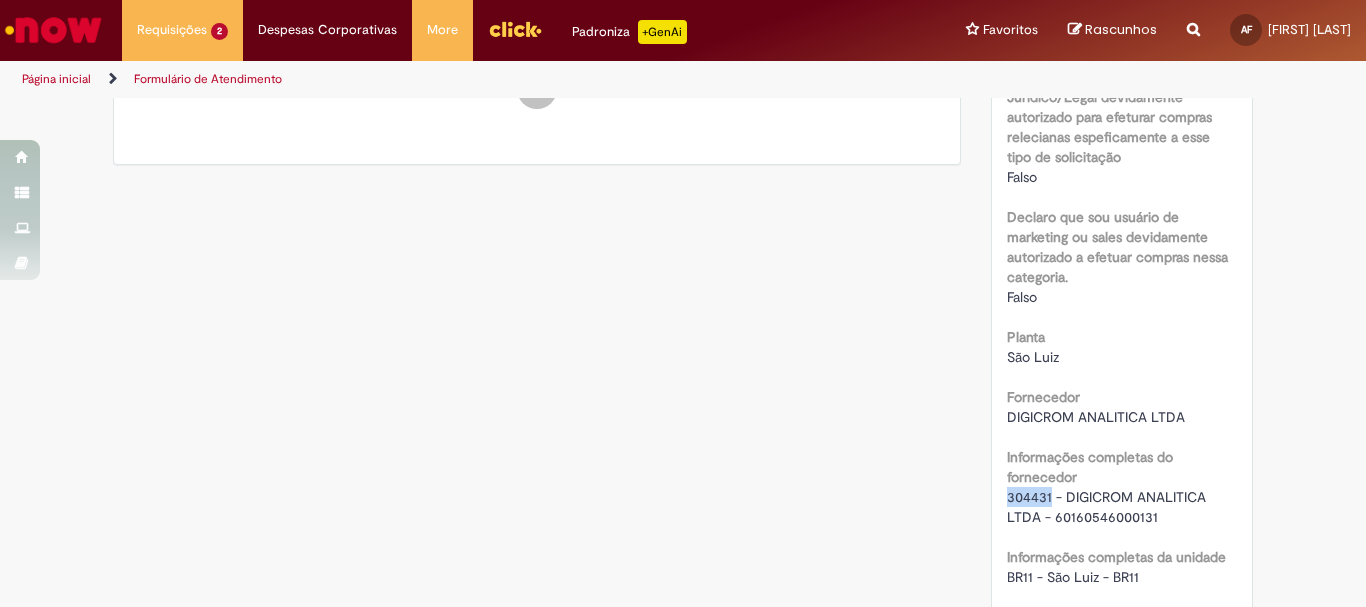 drag, startPoint x: 997, startPoint y: 489, endPoint x: 1043, endPoint y: 490, distance: 46.010868 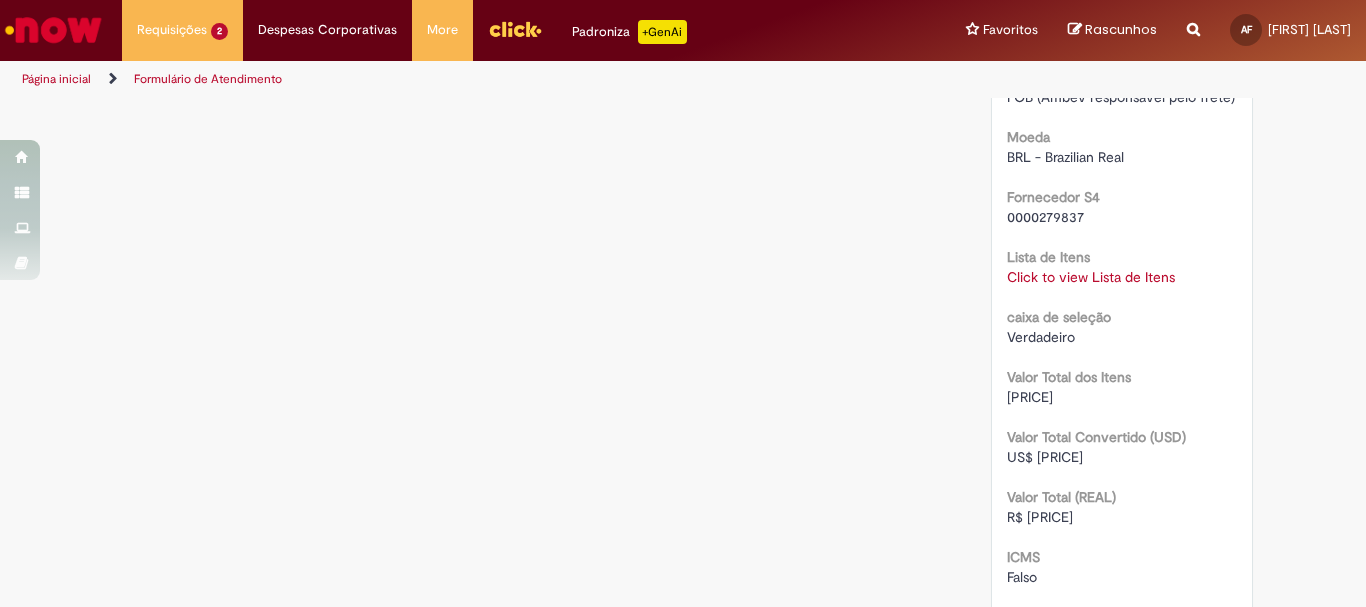 scroll, scrollTop: 1915, scrollLeft: 0, axis: vertical 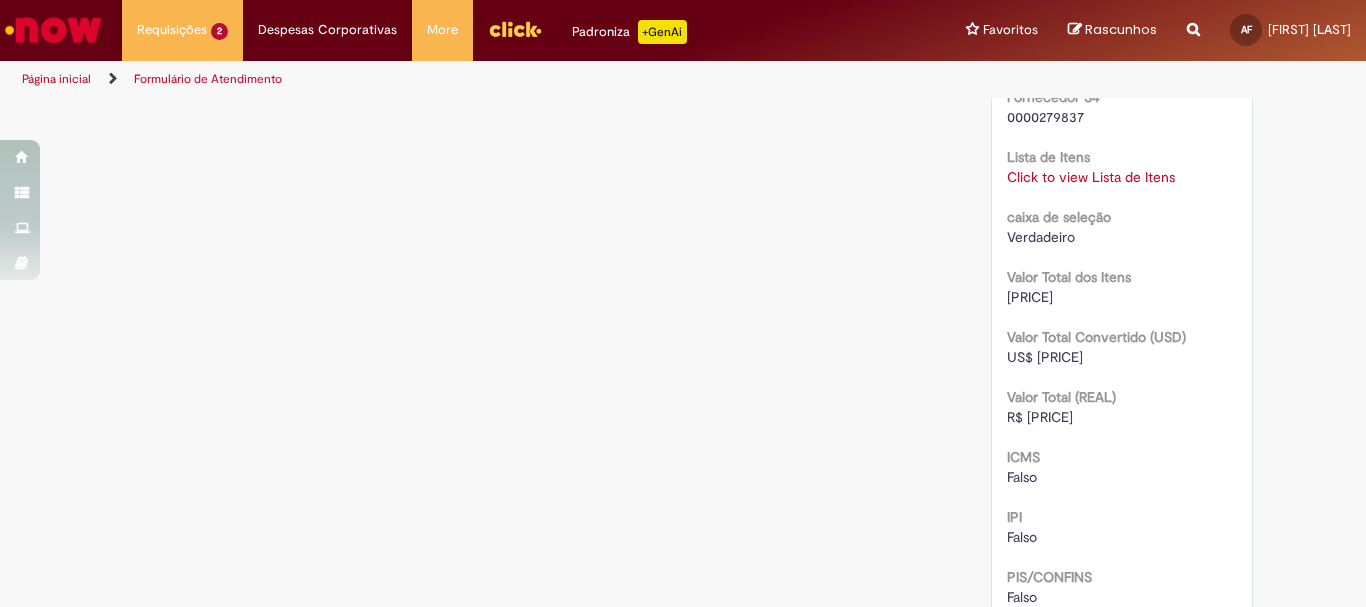 click on "Click to view Lista de Itens" at bounding box center (1091, 177) 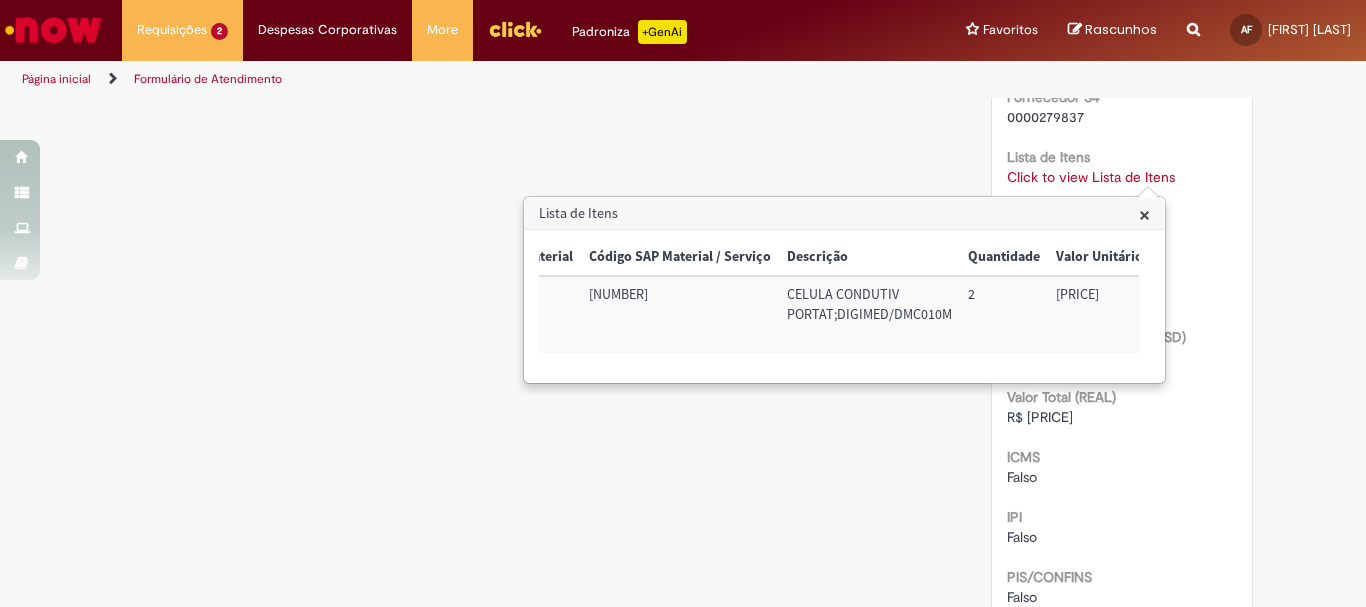 scroll, scrollTop: 0, scrollLeft: 183, axis: horizontal 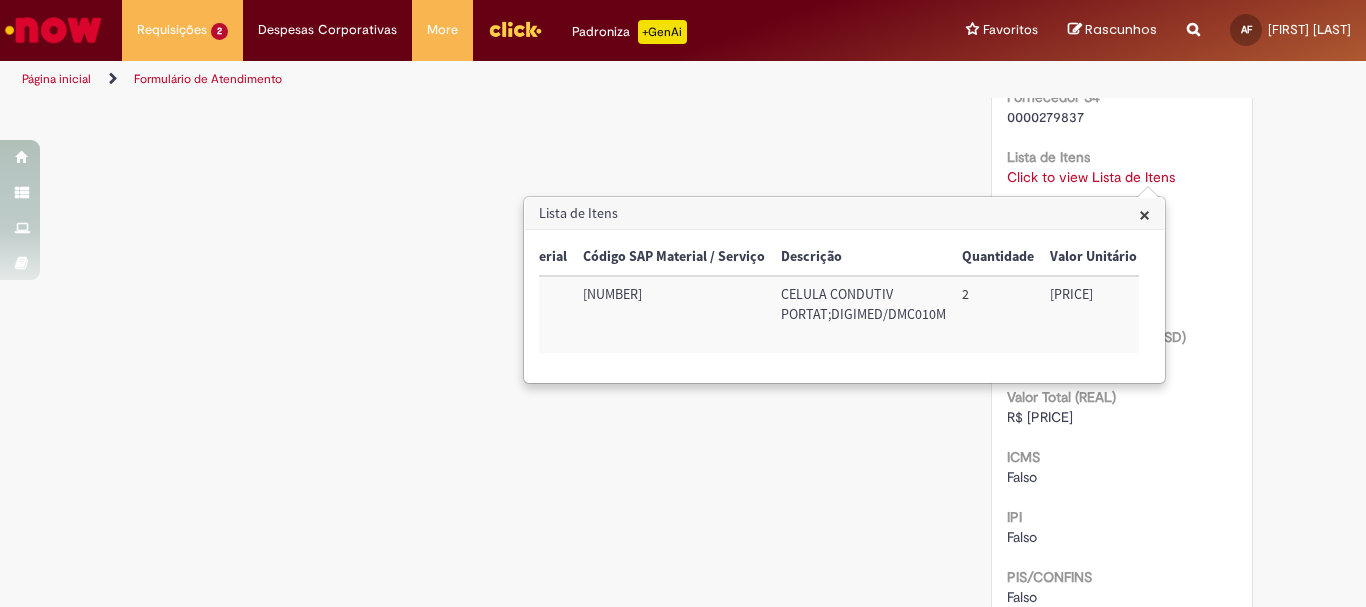 click on "Página inicial" at bounding box center [56, 79] 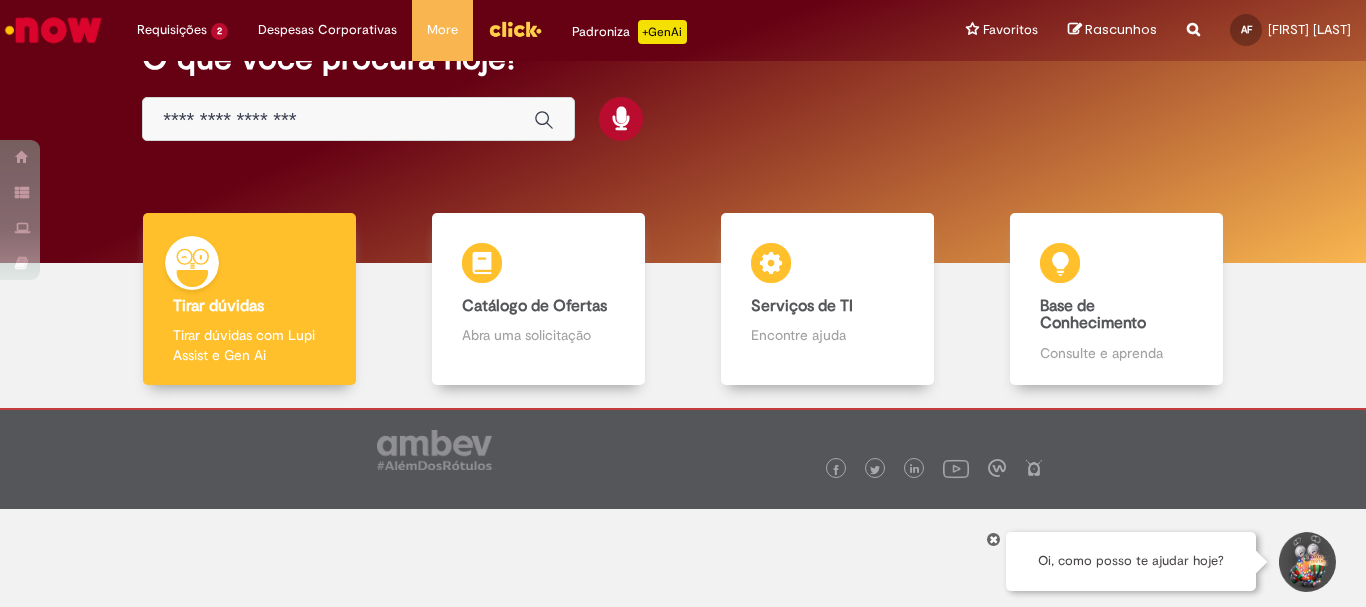 scroll, scrollTop: 0, scrollLeft: 0, axis: both 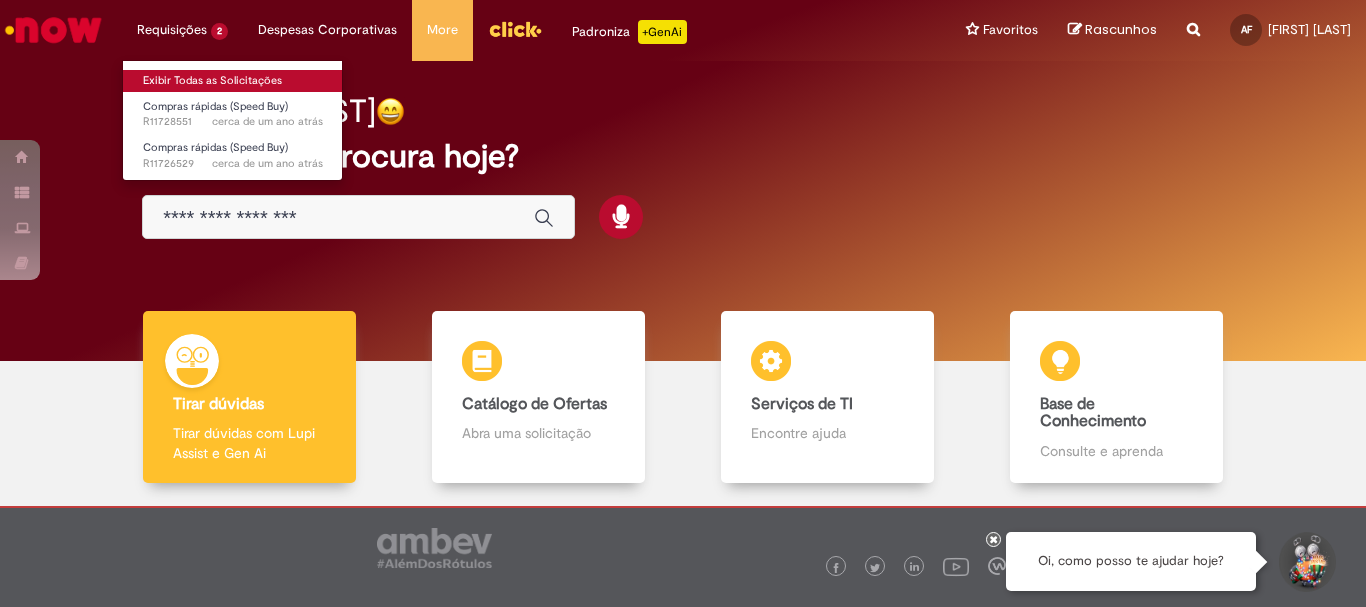 click on "Exibir Todas as Solicitações" at bounding box center (233, 81) 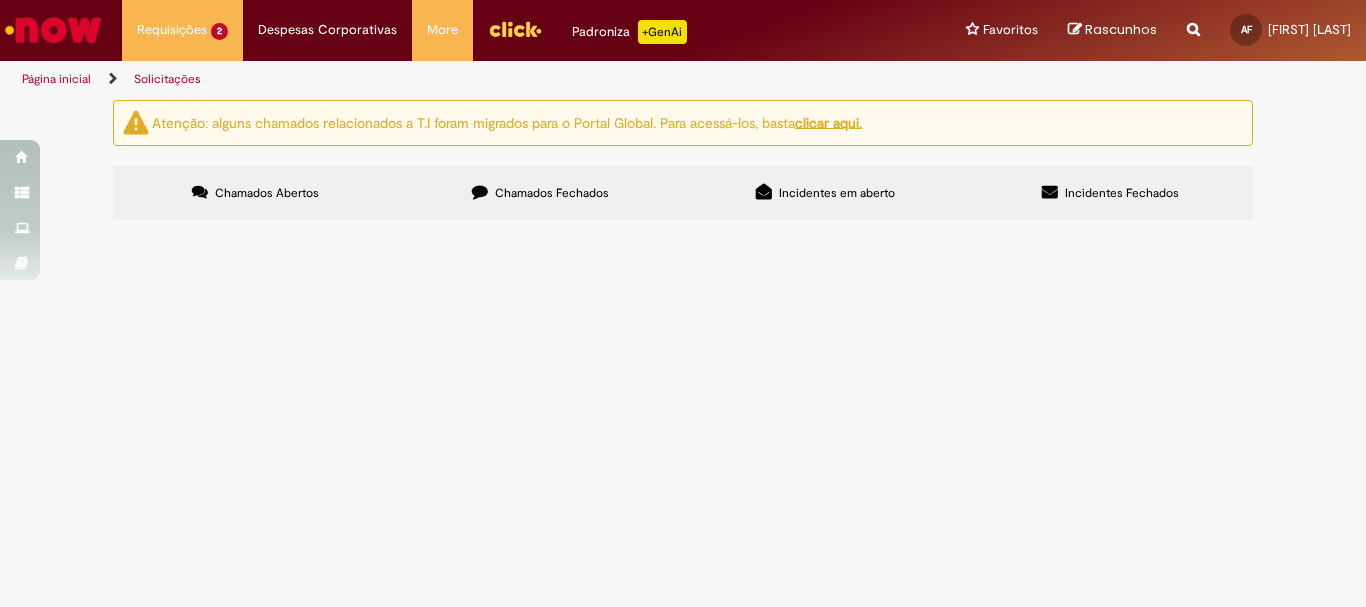 click on "Página inicial" at bounding box center [56, 79] 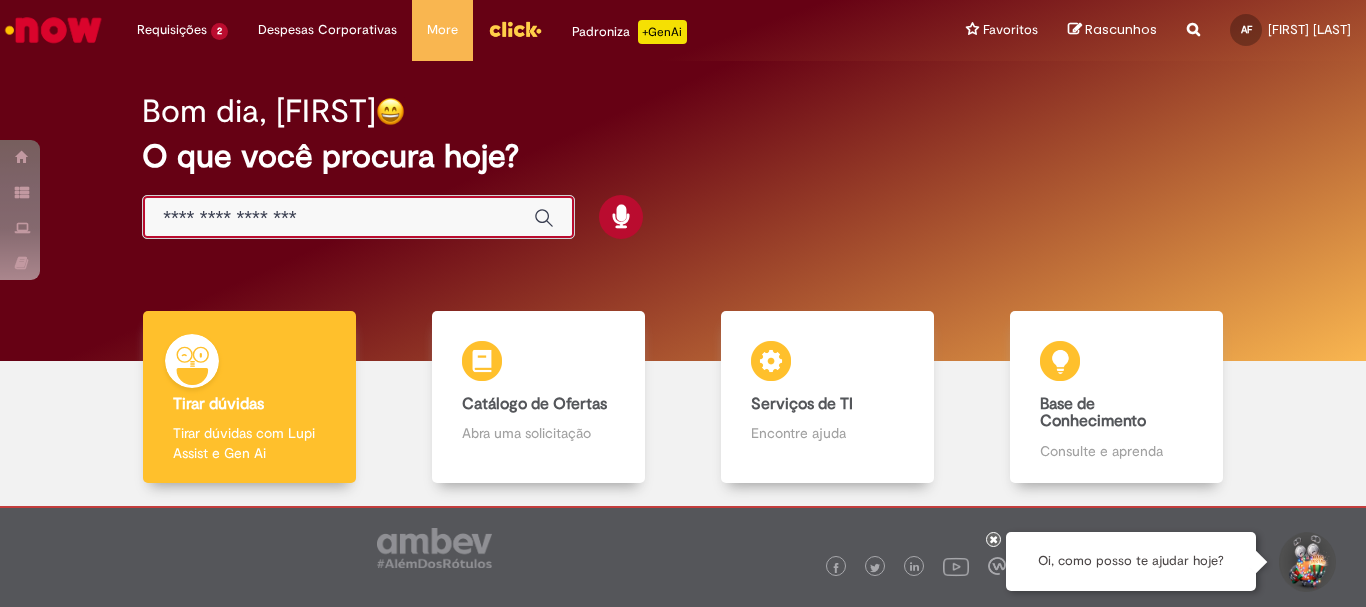 click at bounding box center (338, 218) 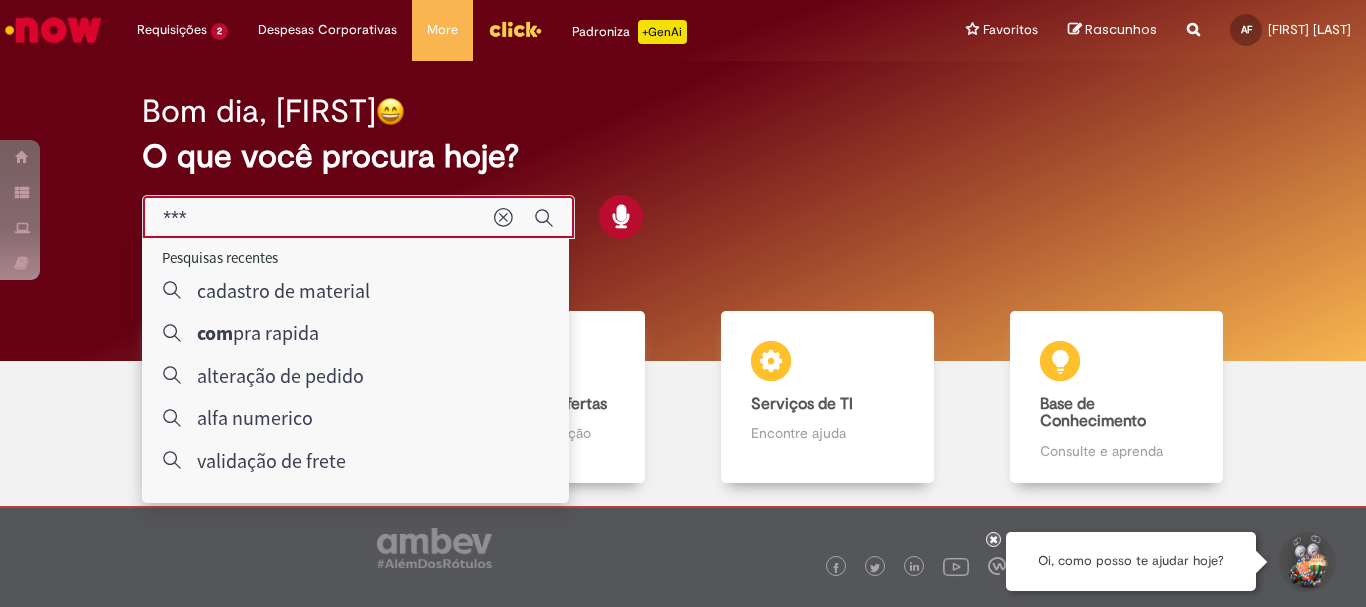 type on "****" 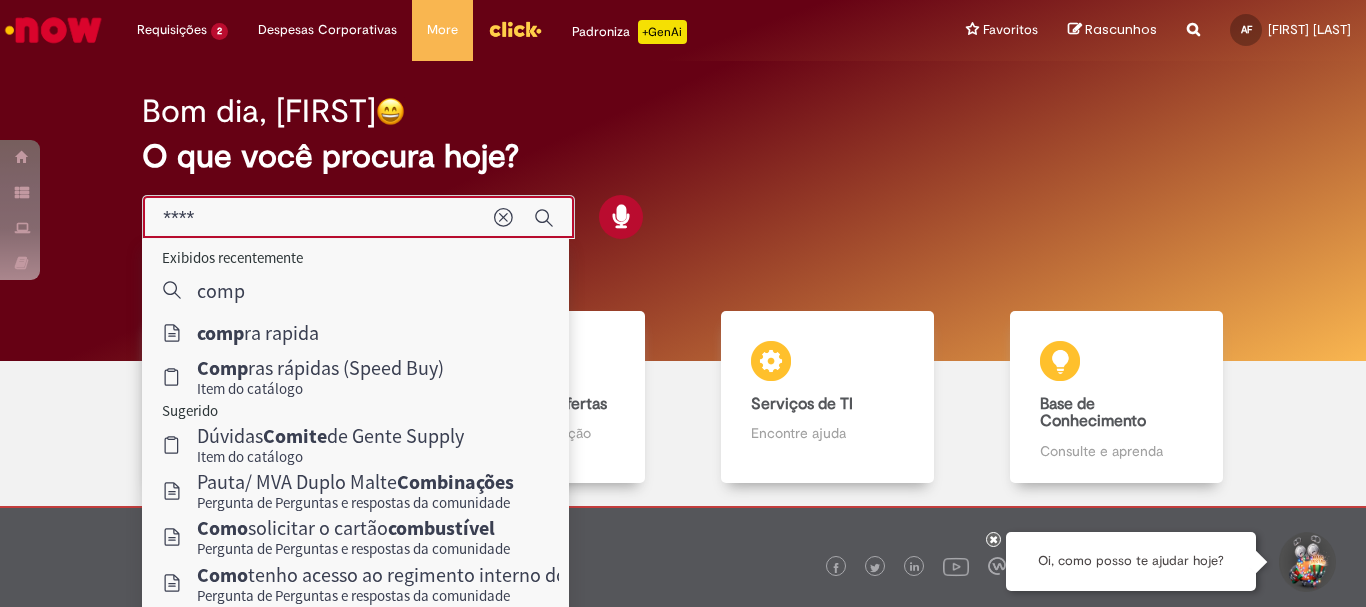 drag, startPoint x: 328, startPoint y: 367, endPoint x: 403, endPoint y: 370, distance: 75.059975 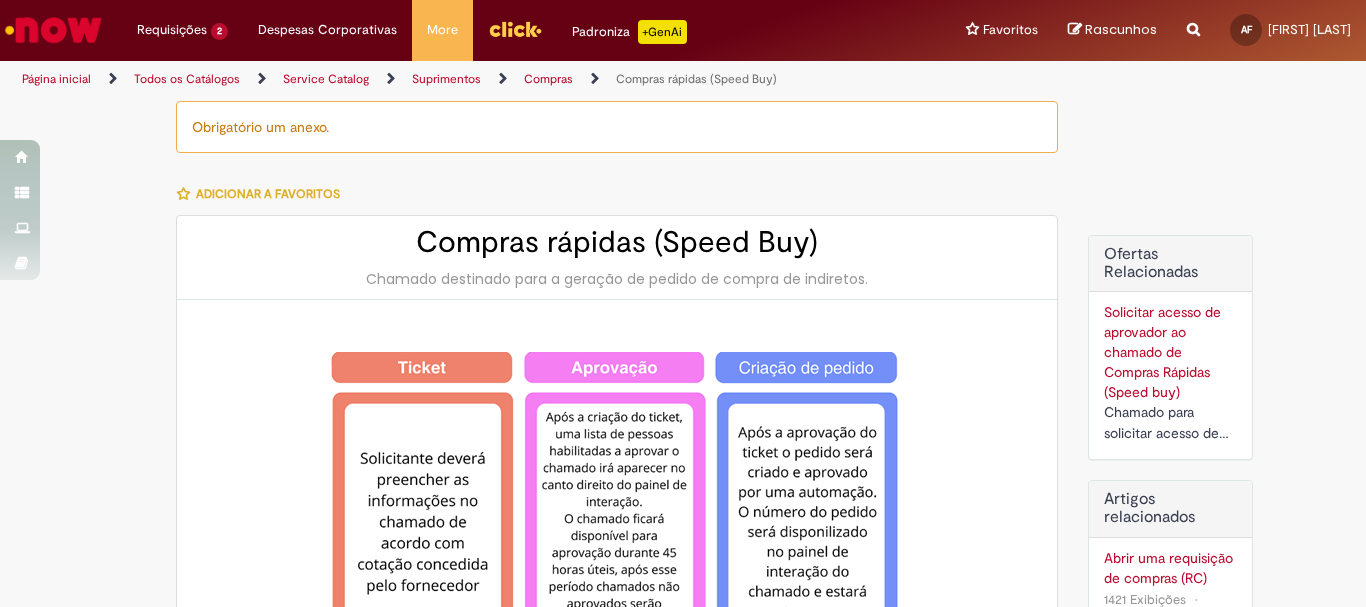 type on "********" 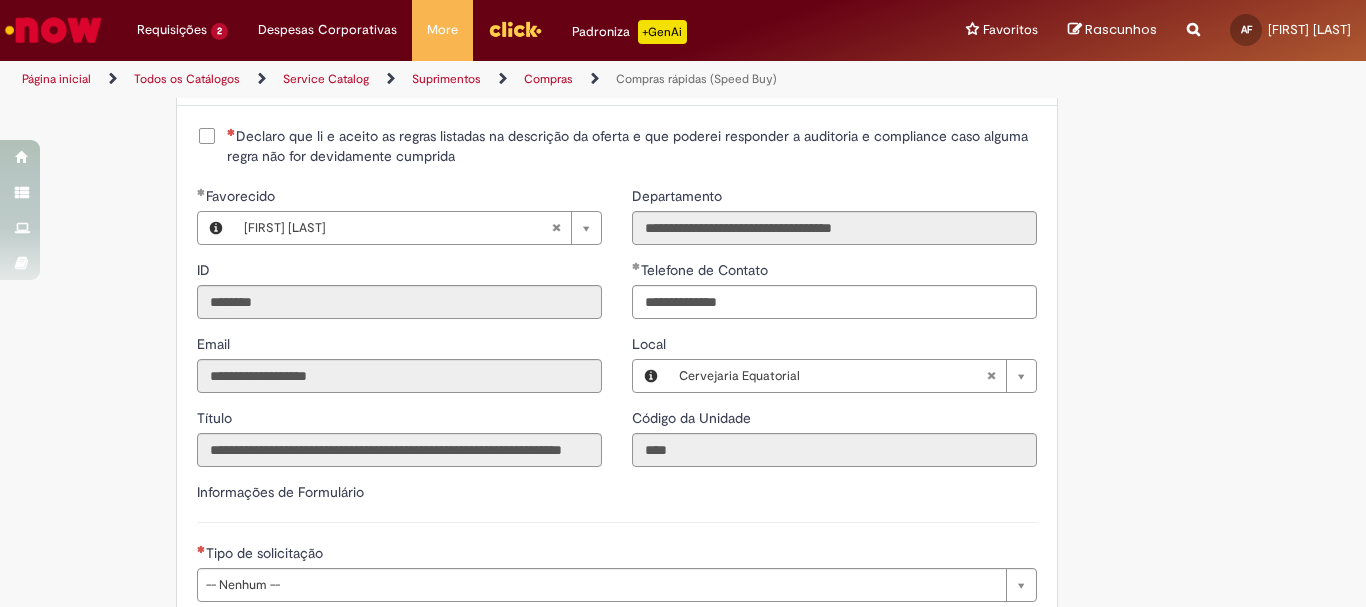 scroll, scrollTop: 2400, scrollLeft: 0, axis: vertical 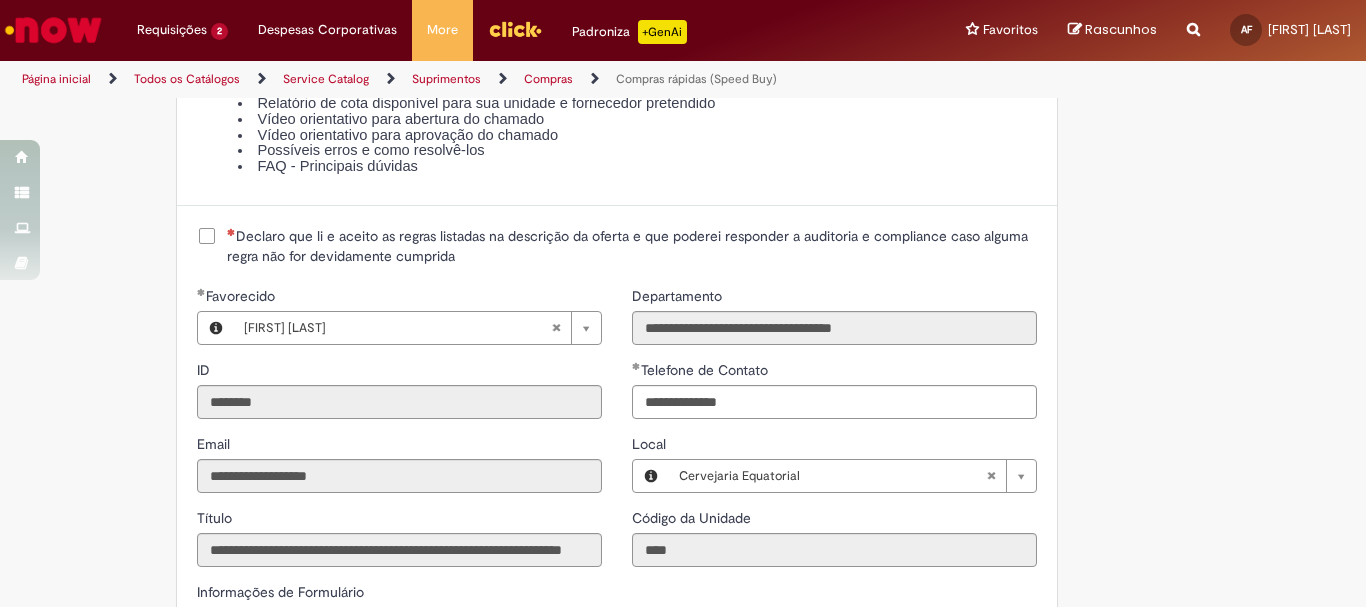 click on "Declaro que li e aceito as regras listadas na descrição da oferta e que poderei responder a auditoria e compliance caso alguma regra não for devidamente cumprida" at bounding box center (617, 246) 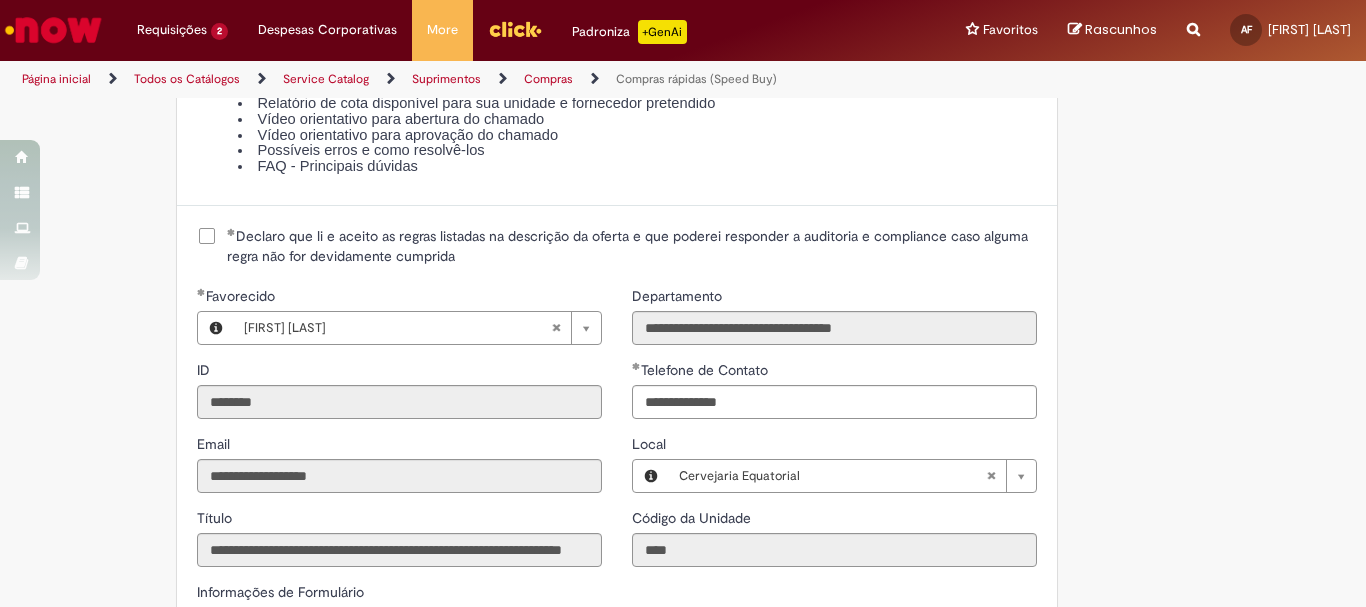 scroll, scrollTop: 2700, scrollLeft: 0, axis: vertical 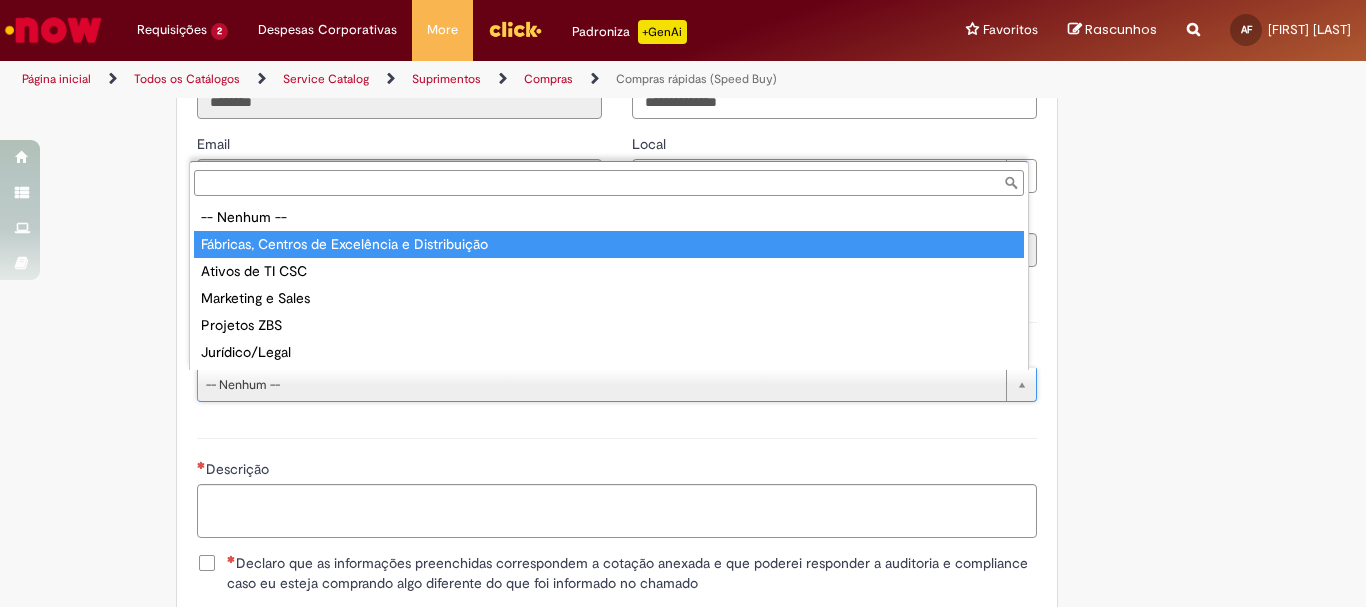 type on "**********" 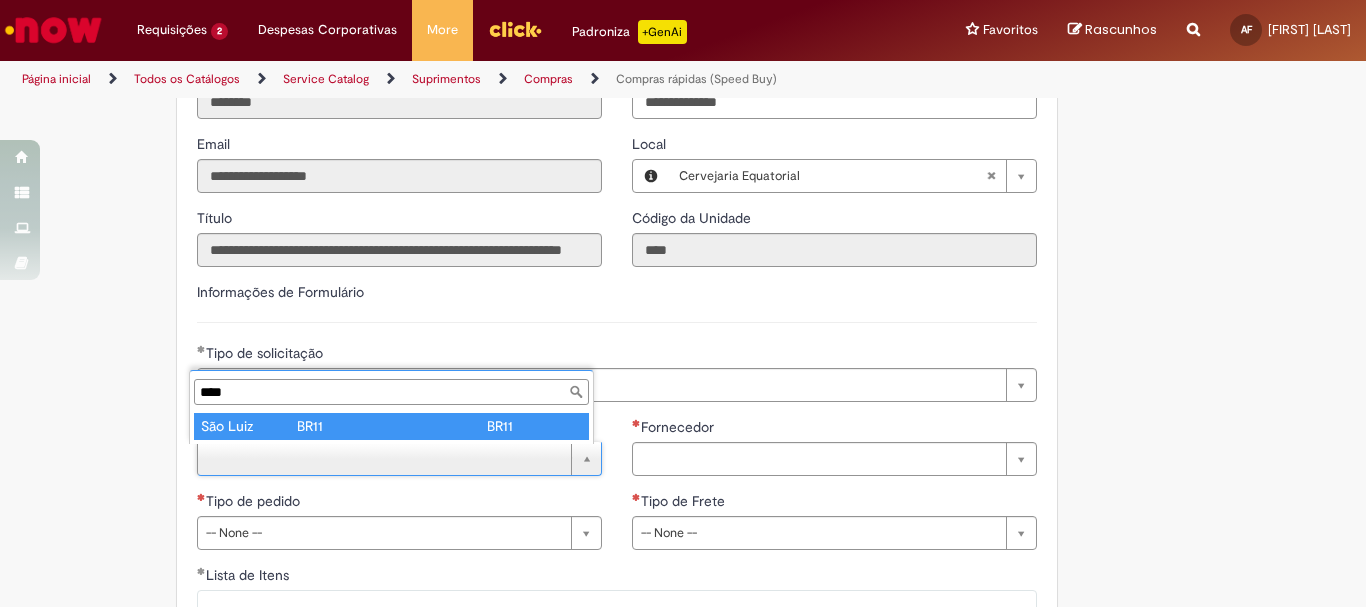 type on "****" 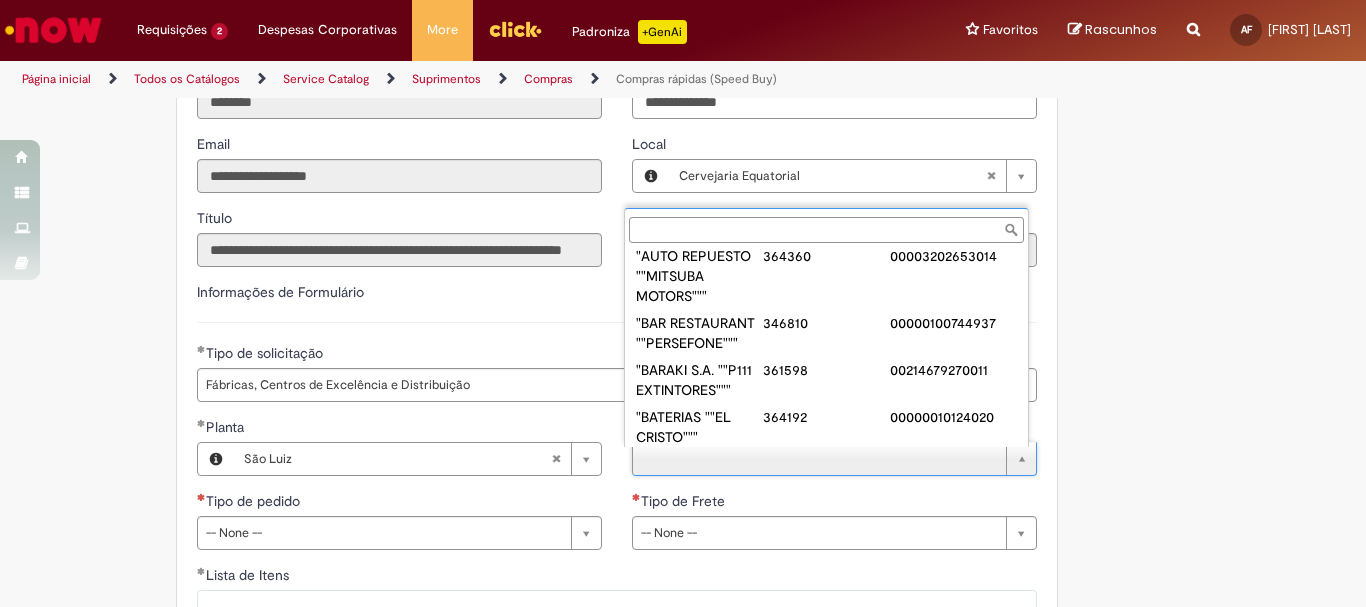scroll, scrollTop: 0, scrollLeft: 0, axis: both 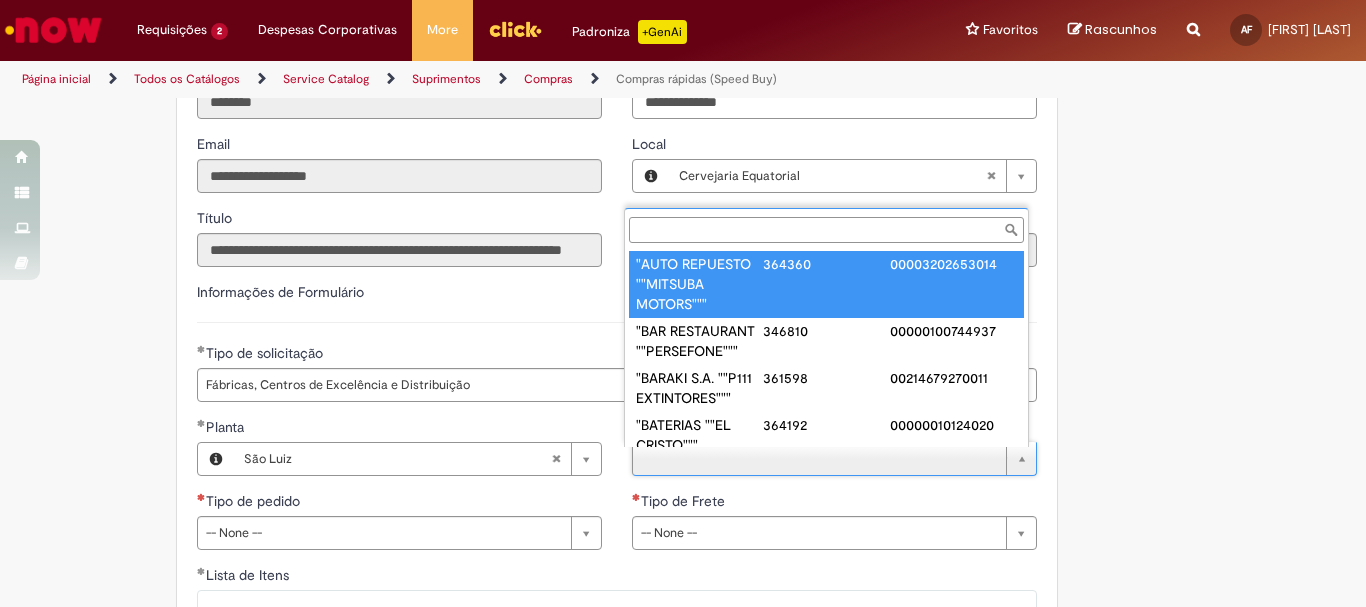 click on "Fornecedor" at bounding box center [826, 230] 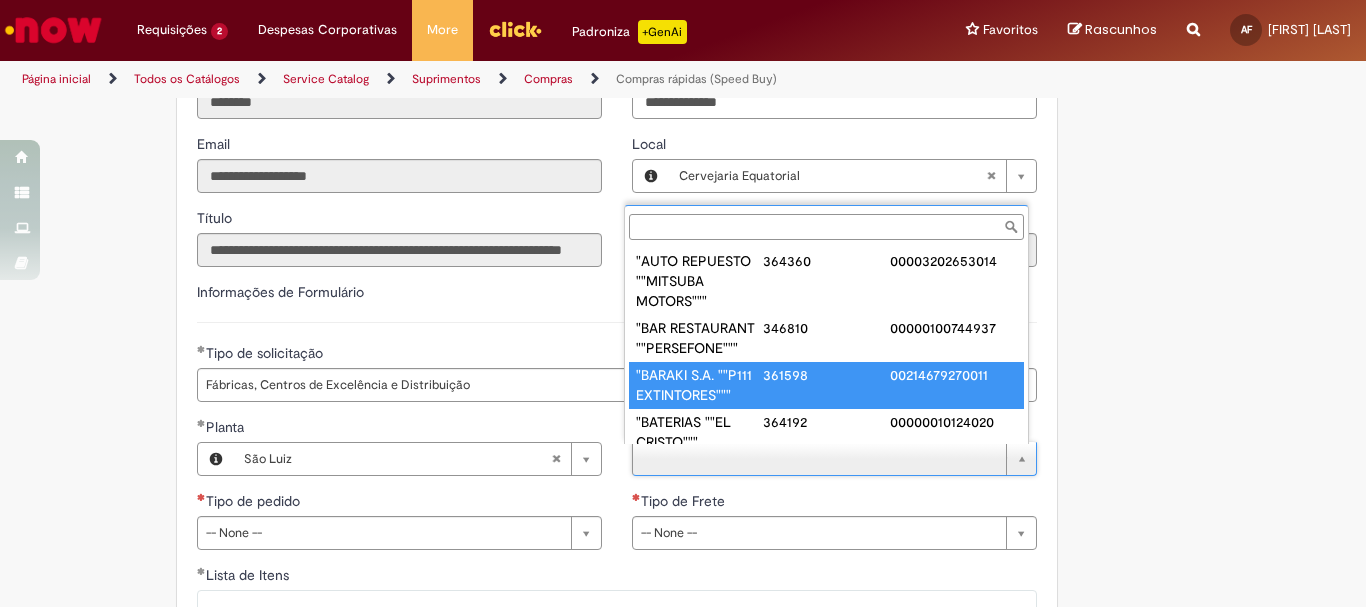 click on "Fornecedor" at bounding box center [826, 227] 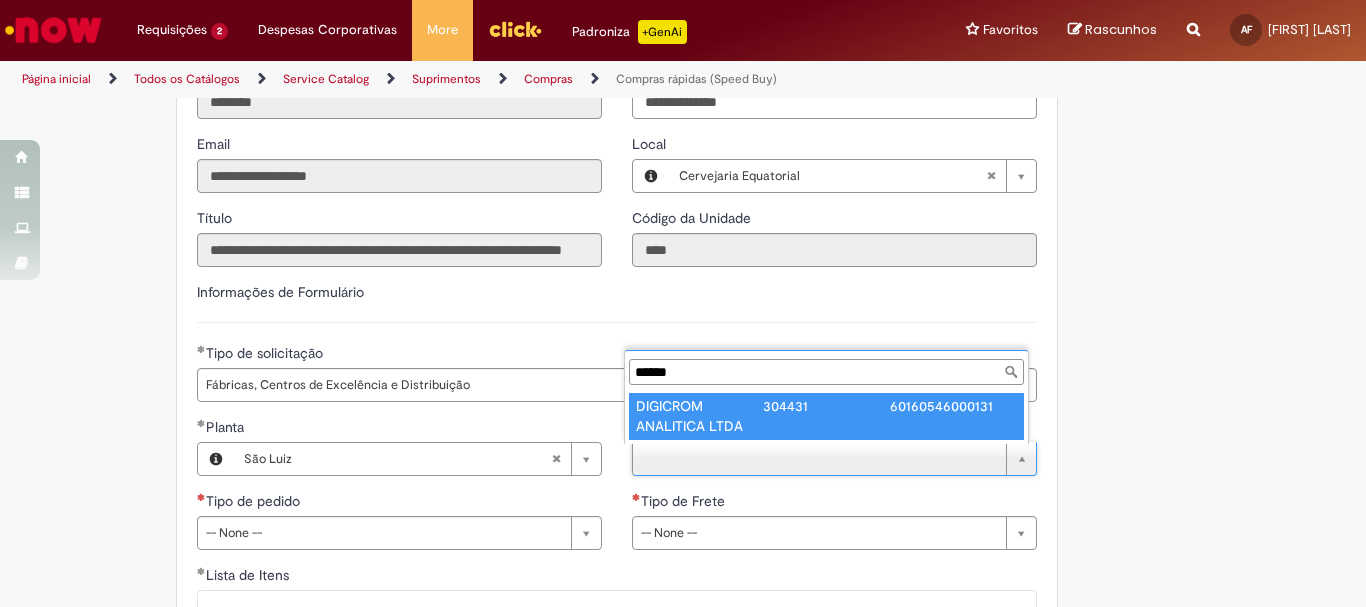 type on "******" 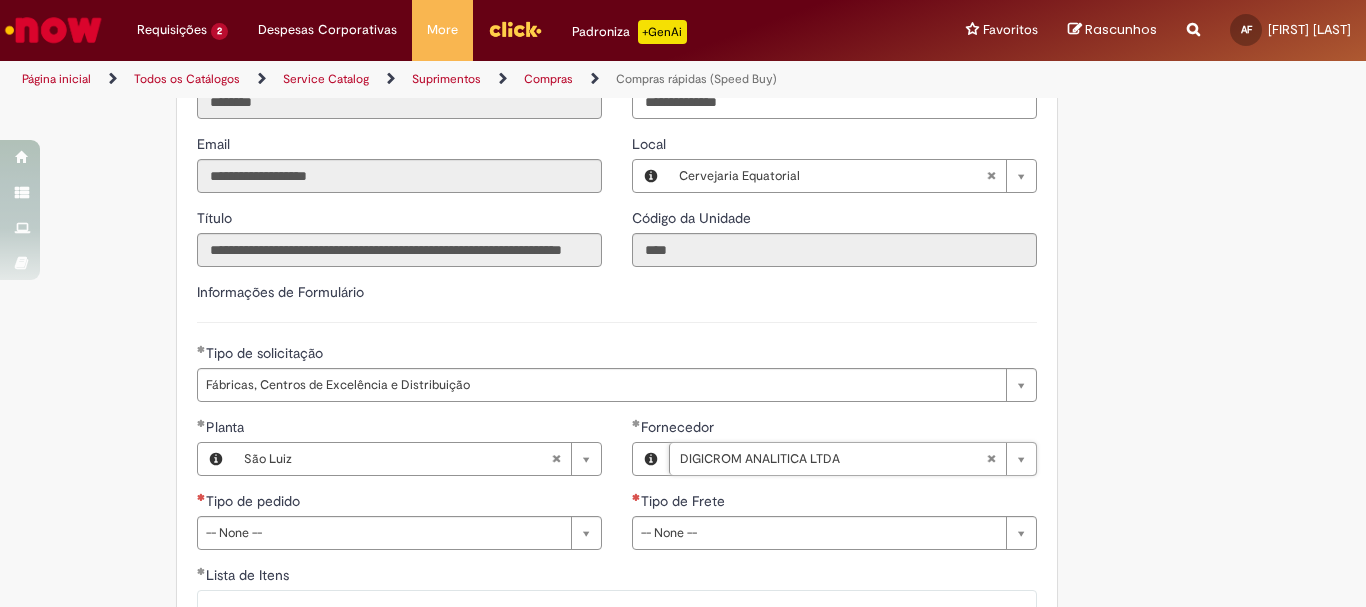 type 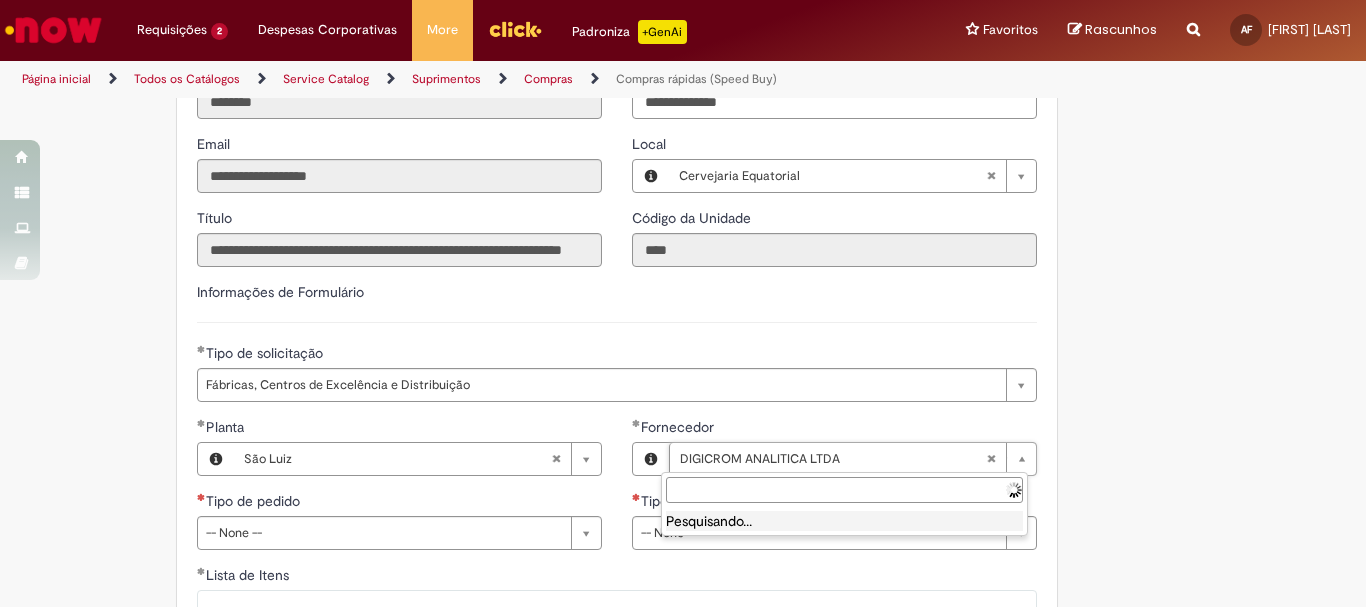 type on "**********" 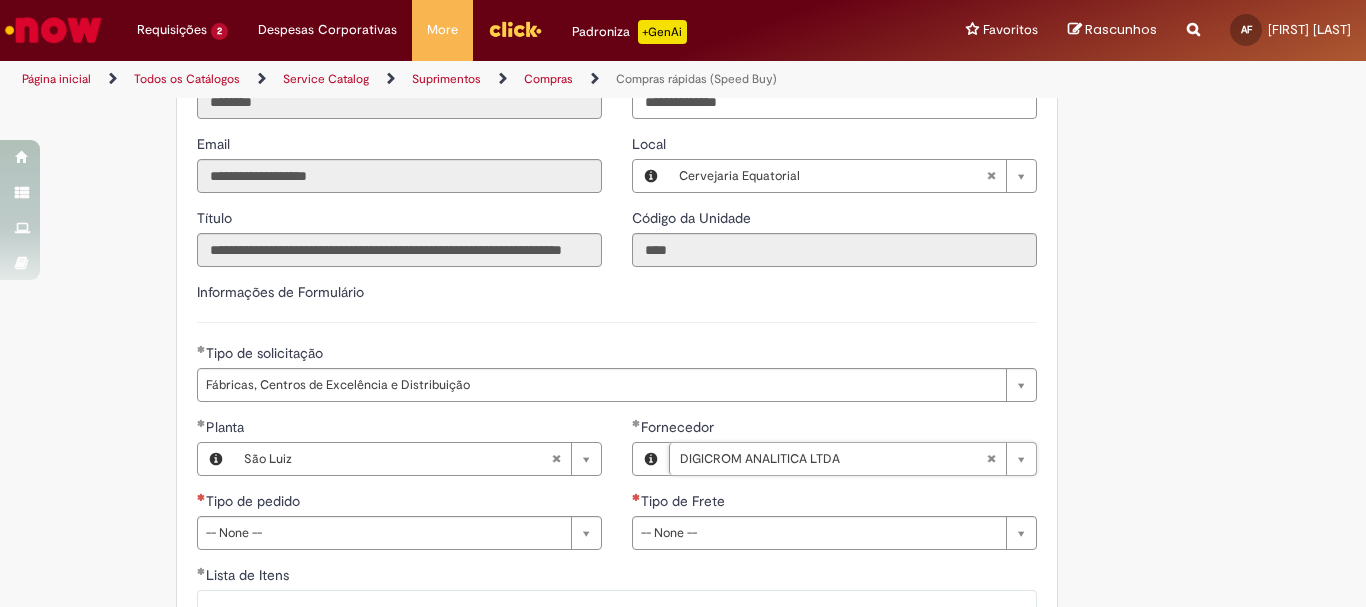 scroll, scrollTop: 0, scrollLeft: 179, axis: horizontal 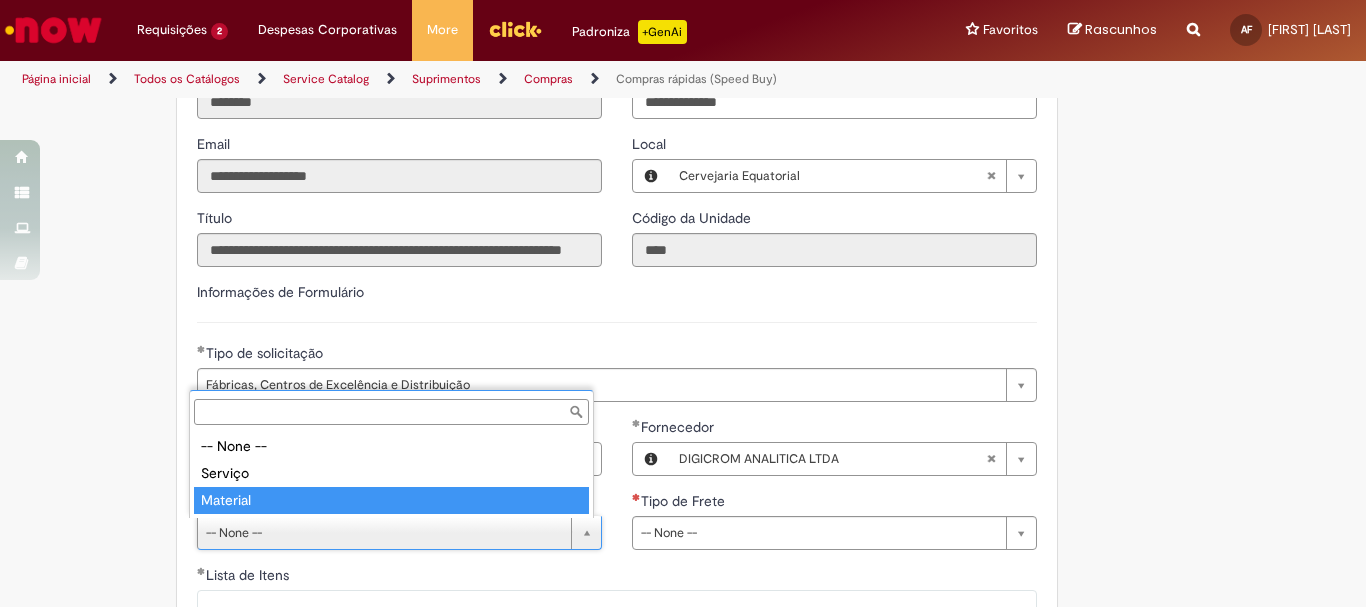 type on "********" 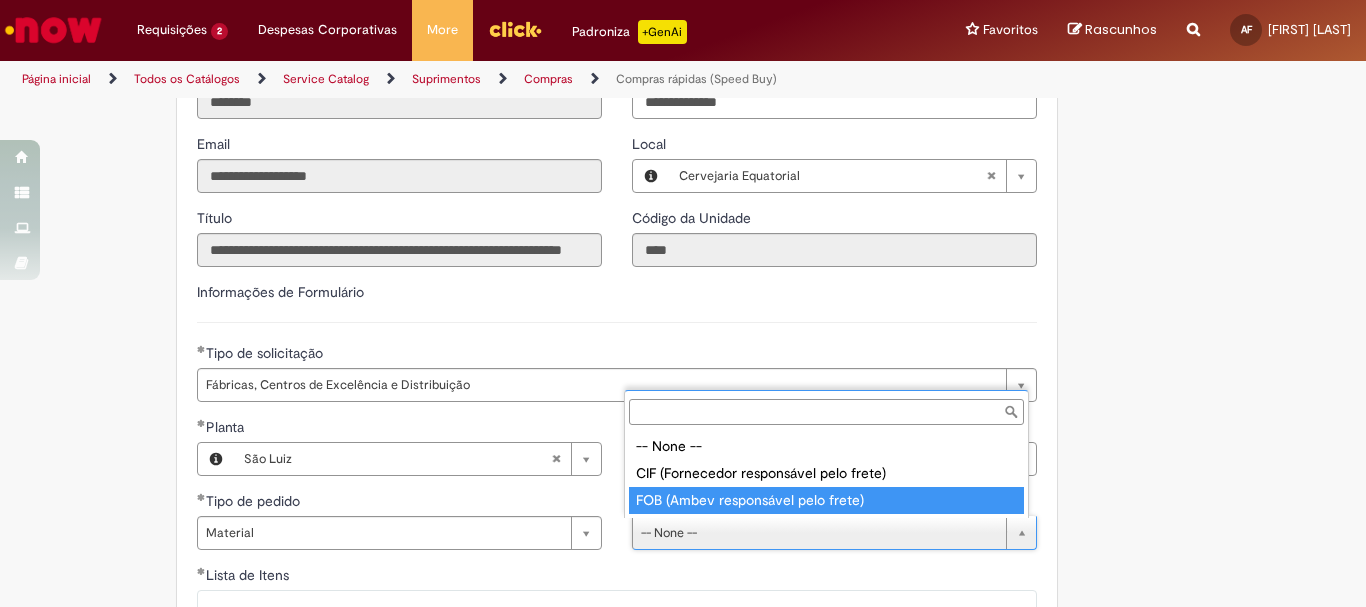 type on "**********" 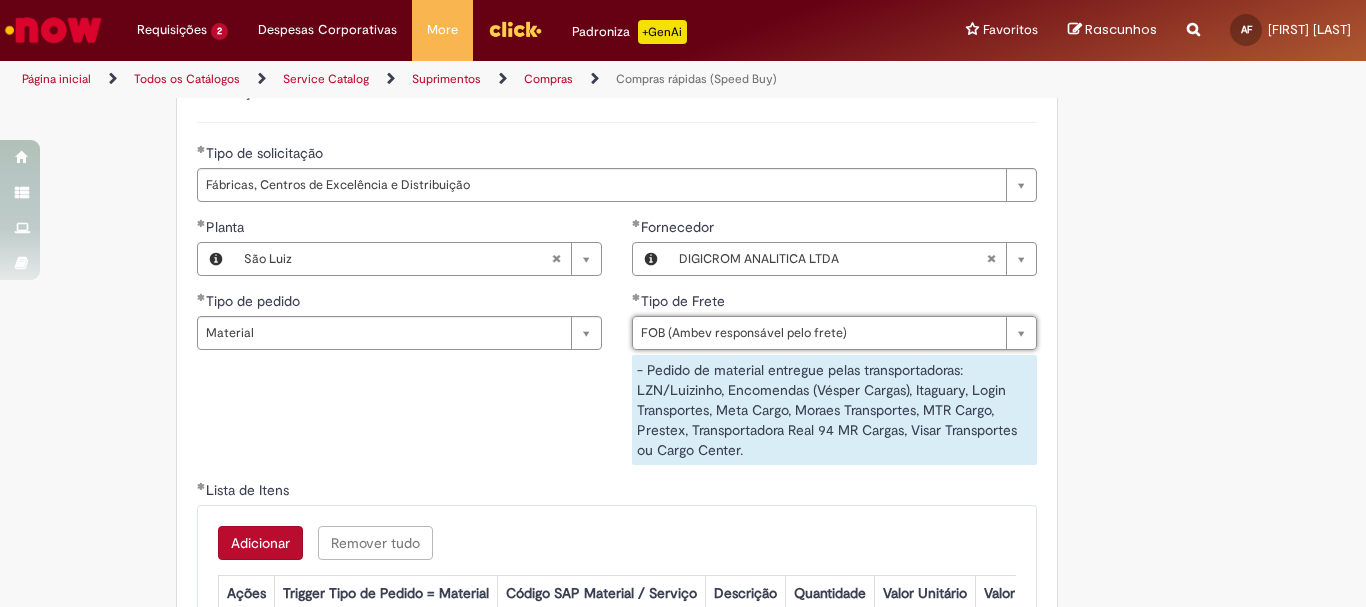 scroll, scrollTop: 3100, scrollLeft: 0, axis: vertical 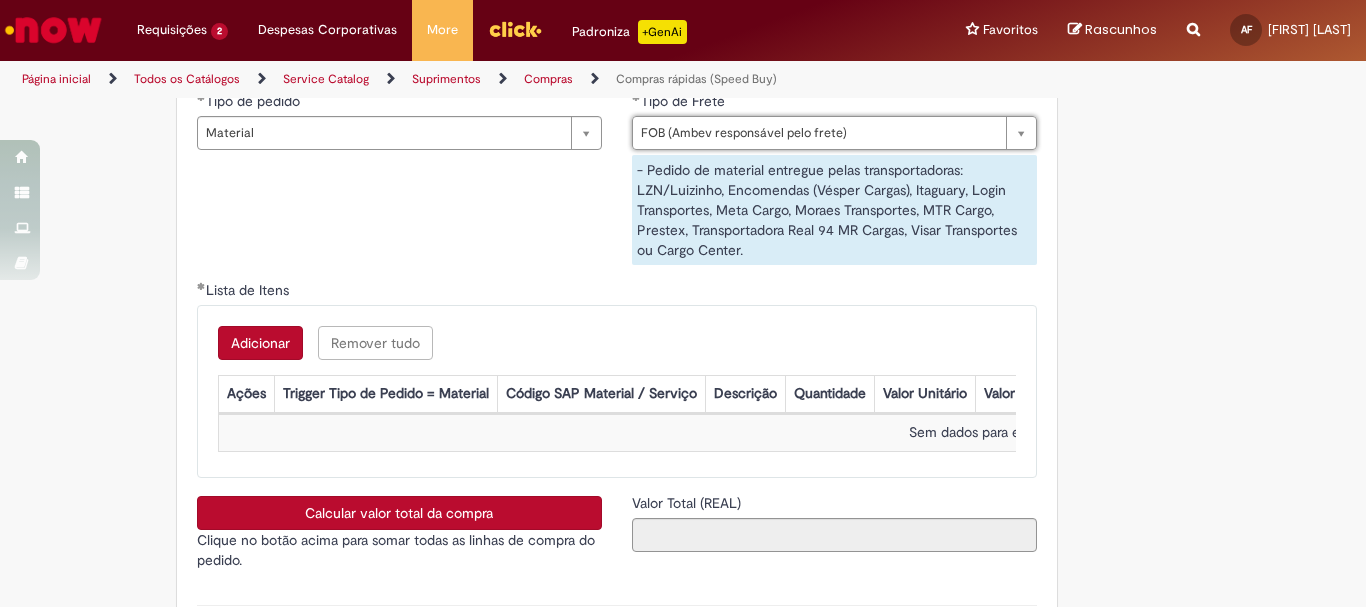 click on "Adicionar" at bounding box center (260, 343) 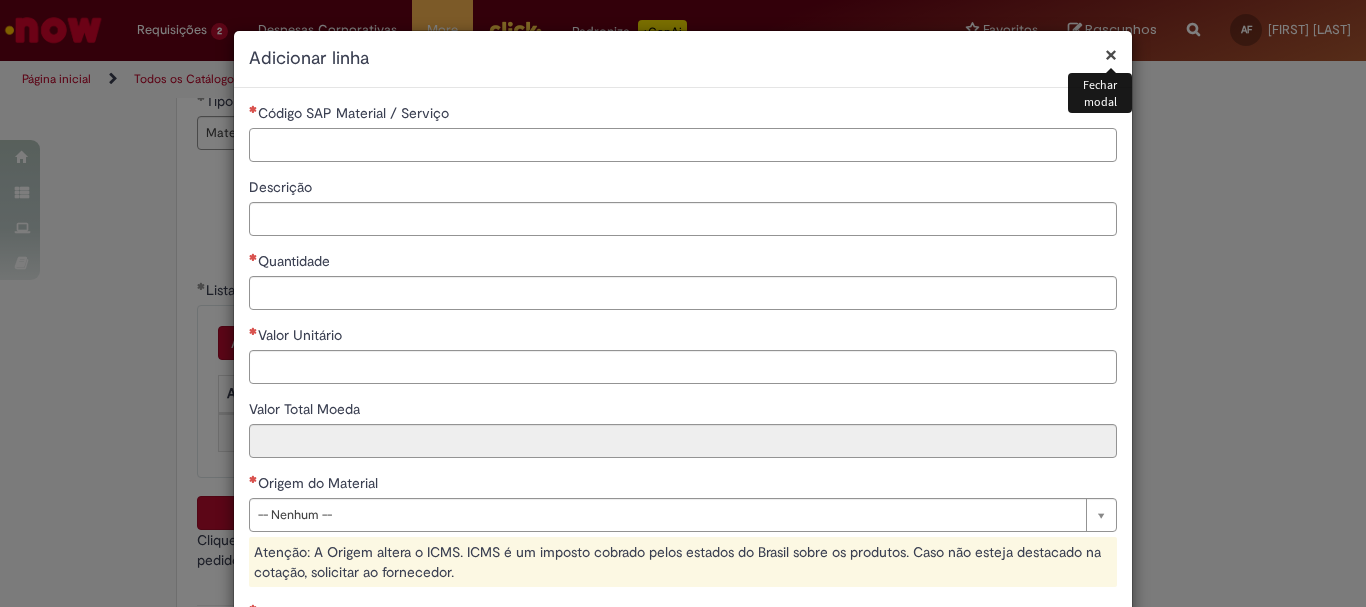 click on "Código SAP Material / Serviço" at bounding box center (683, 145) 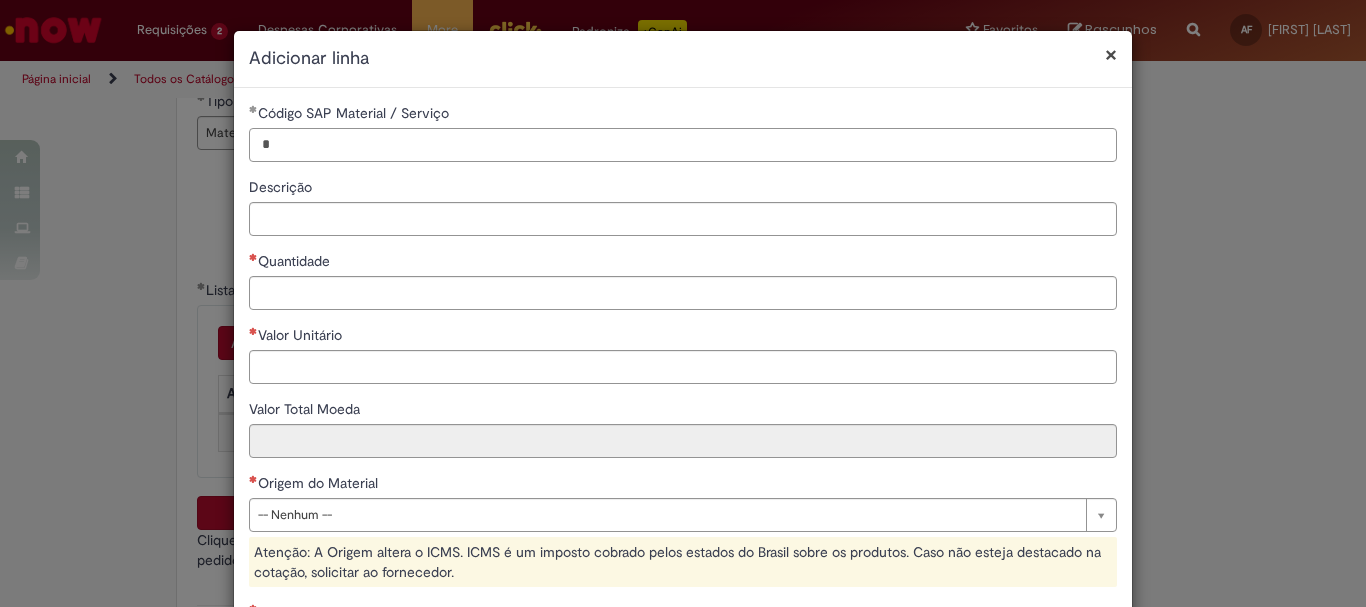 type on "*" 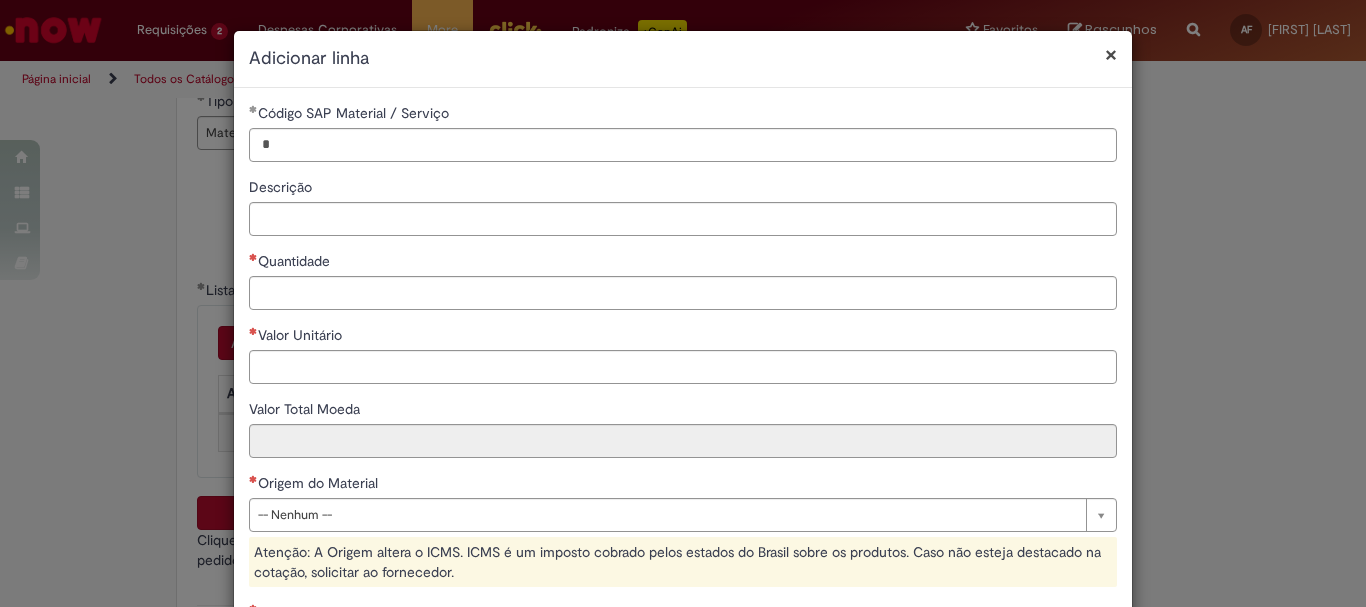 type 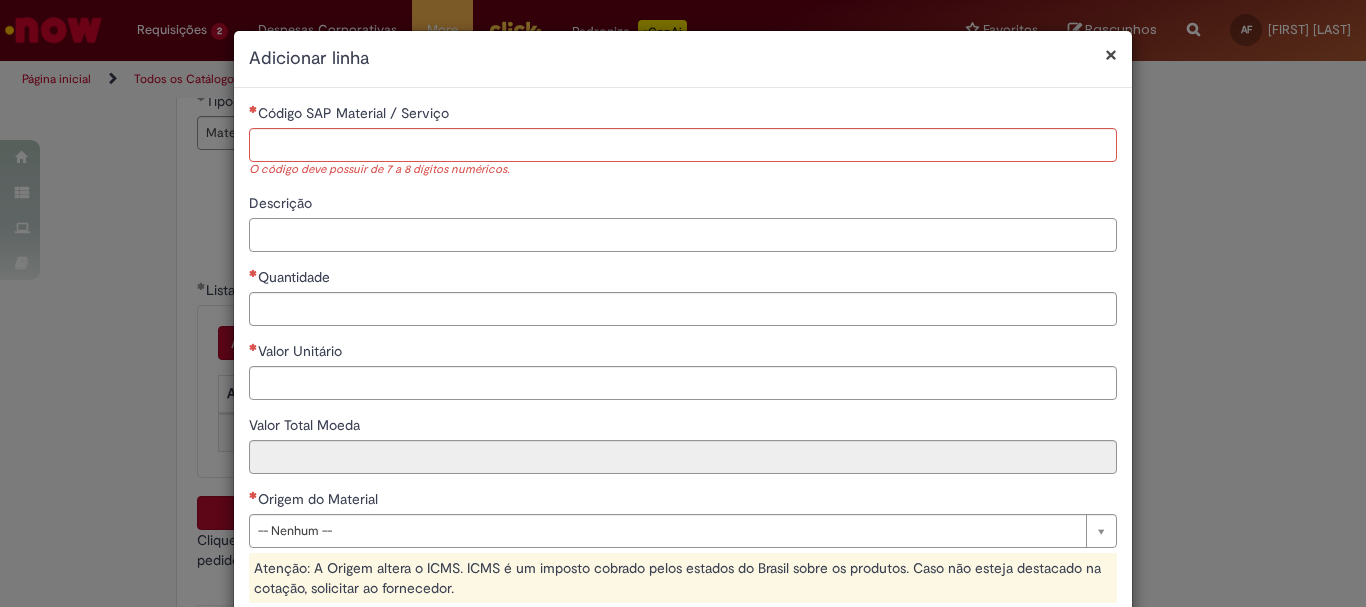 click on "Descrição" at bounding box center (683, 235) 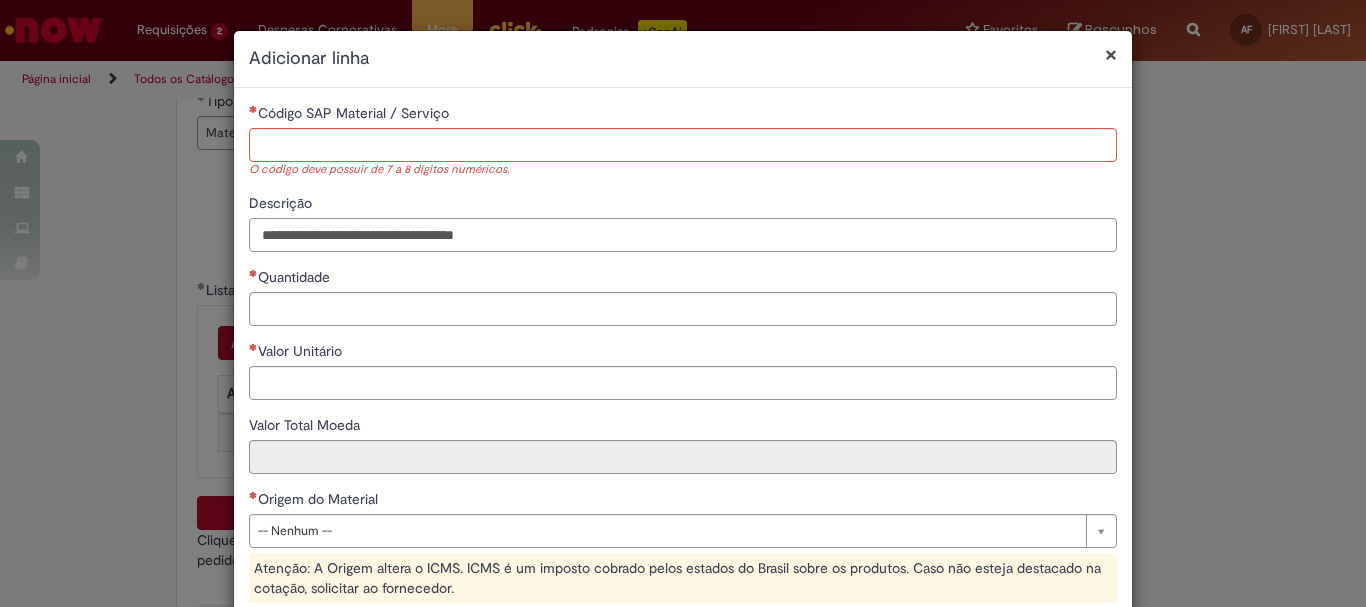 type on "**********" 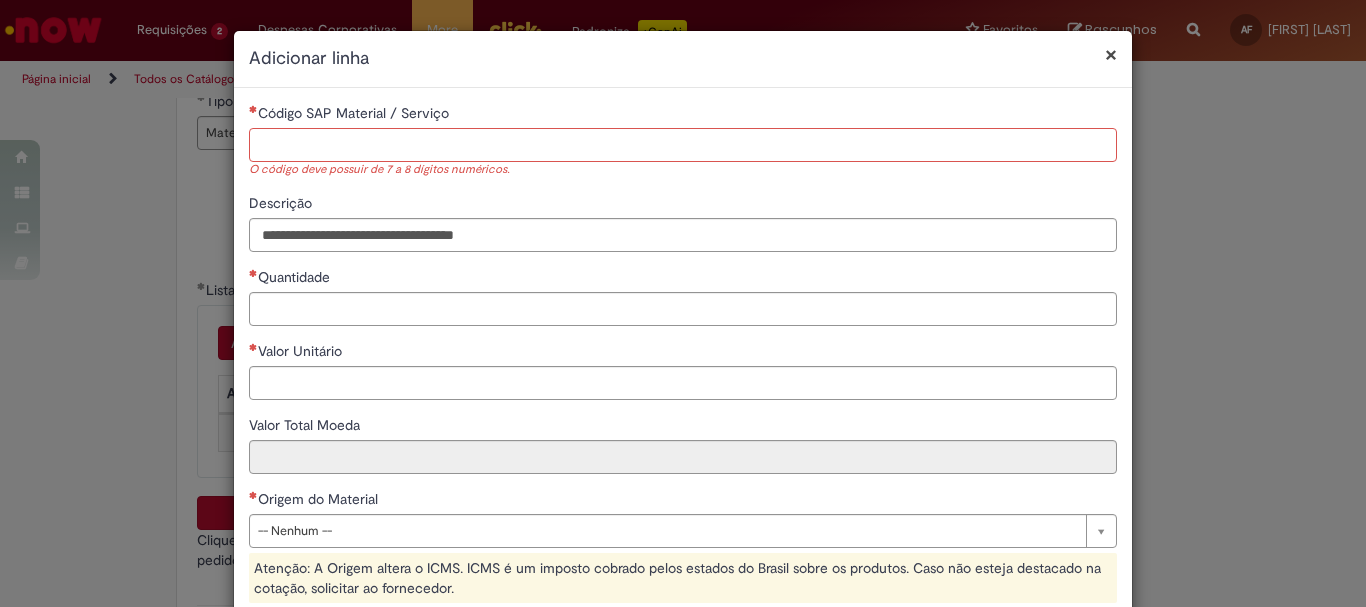 click on "Código SAP Material / Serviço" at bounding box center (683, 145) 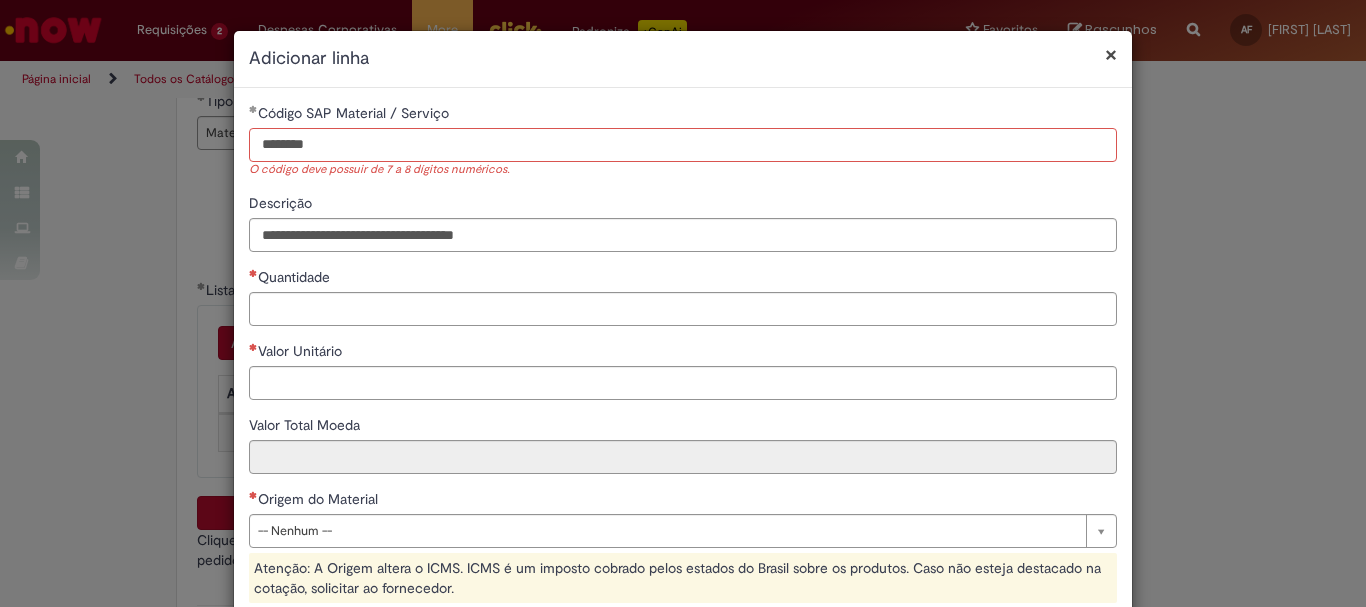 type on "********" 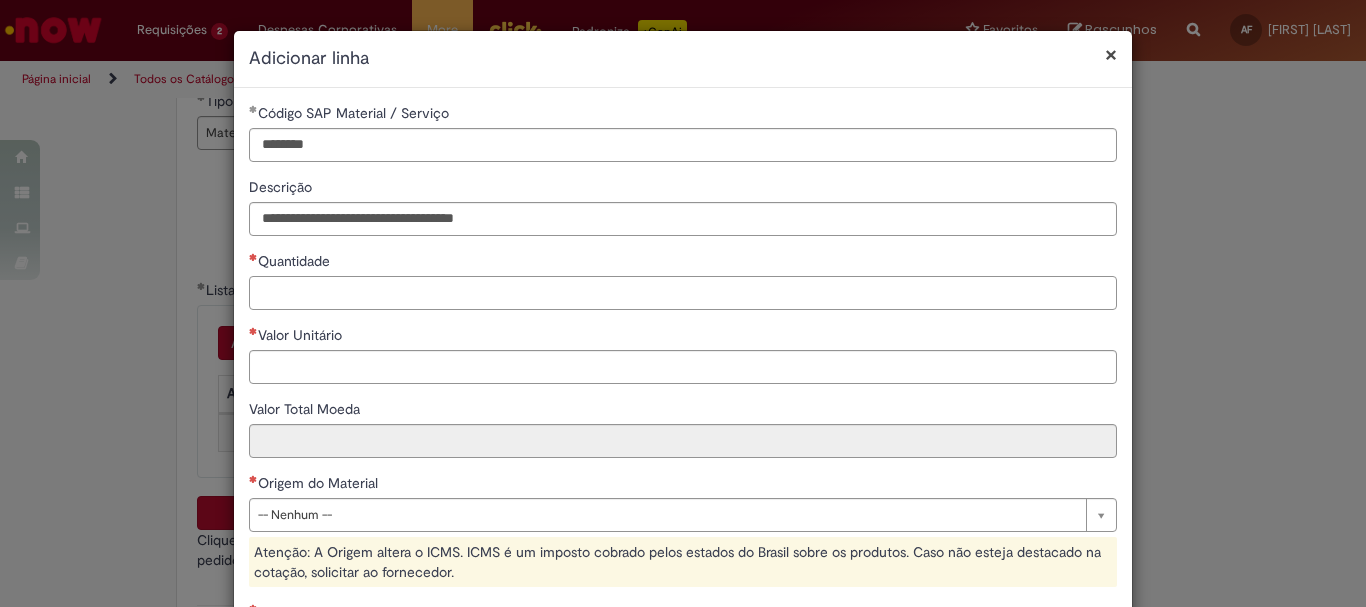 click on "**********" at bounding box center (683, 491) 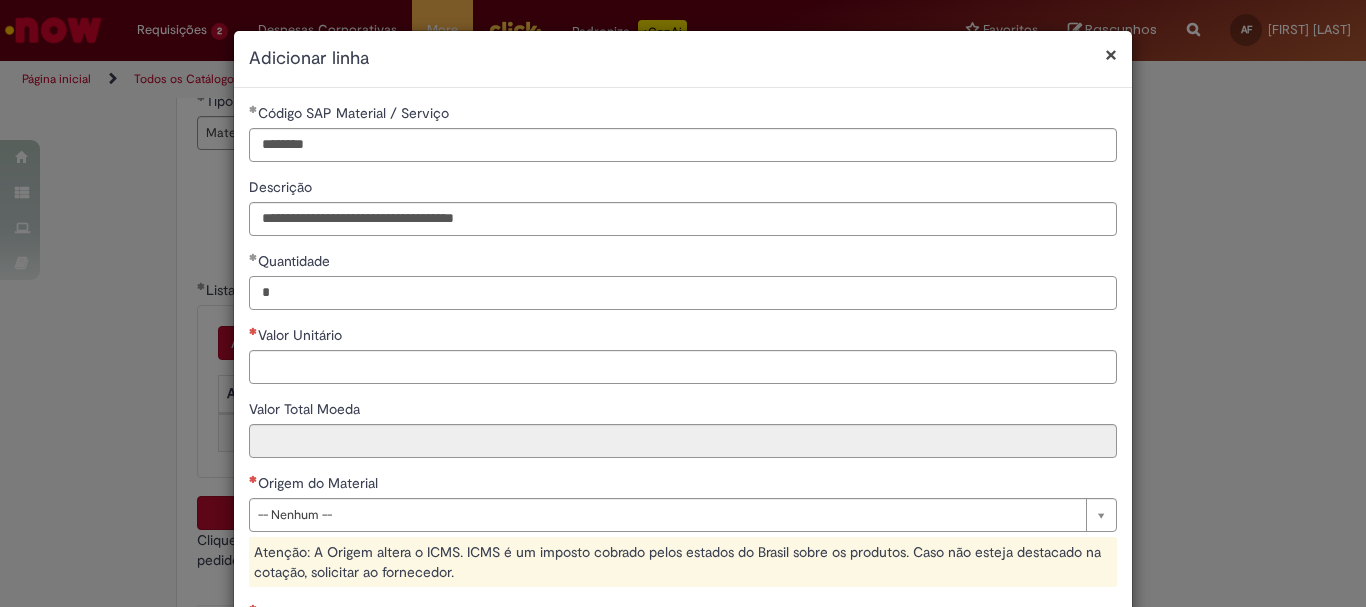 type on "*" 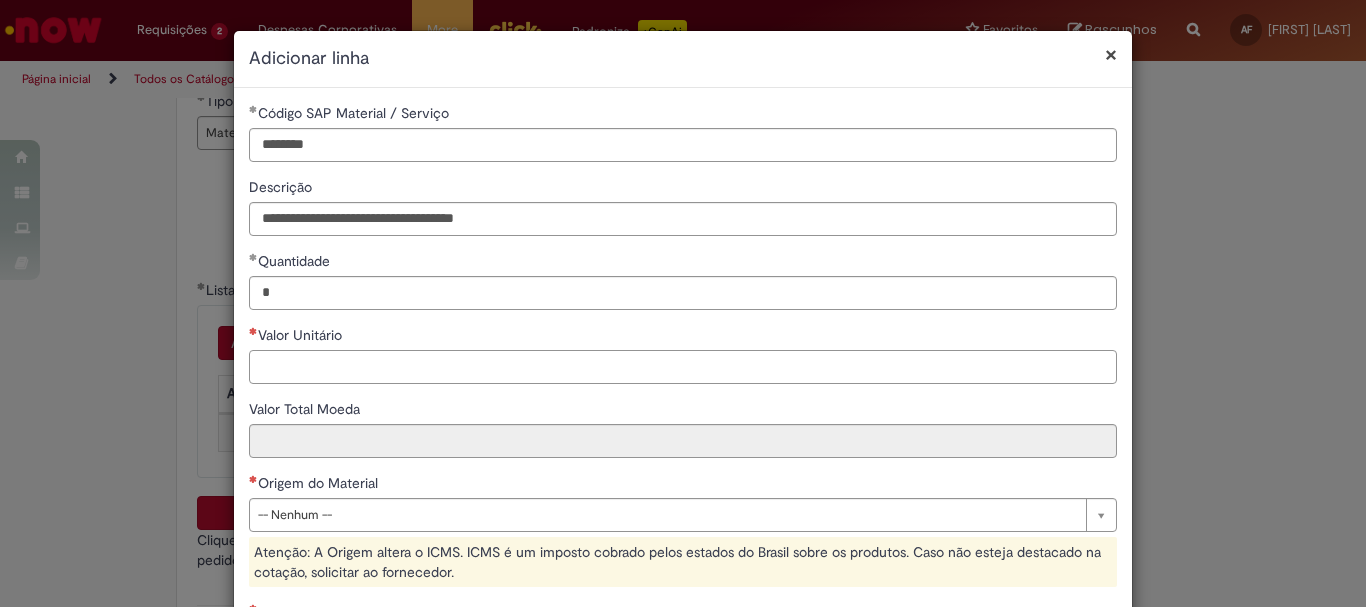 click on "Valor Unitário" at bounding box center [683, 367] 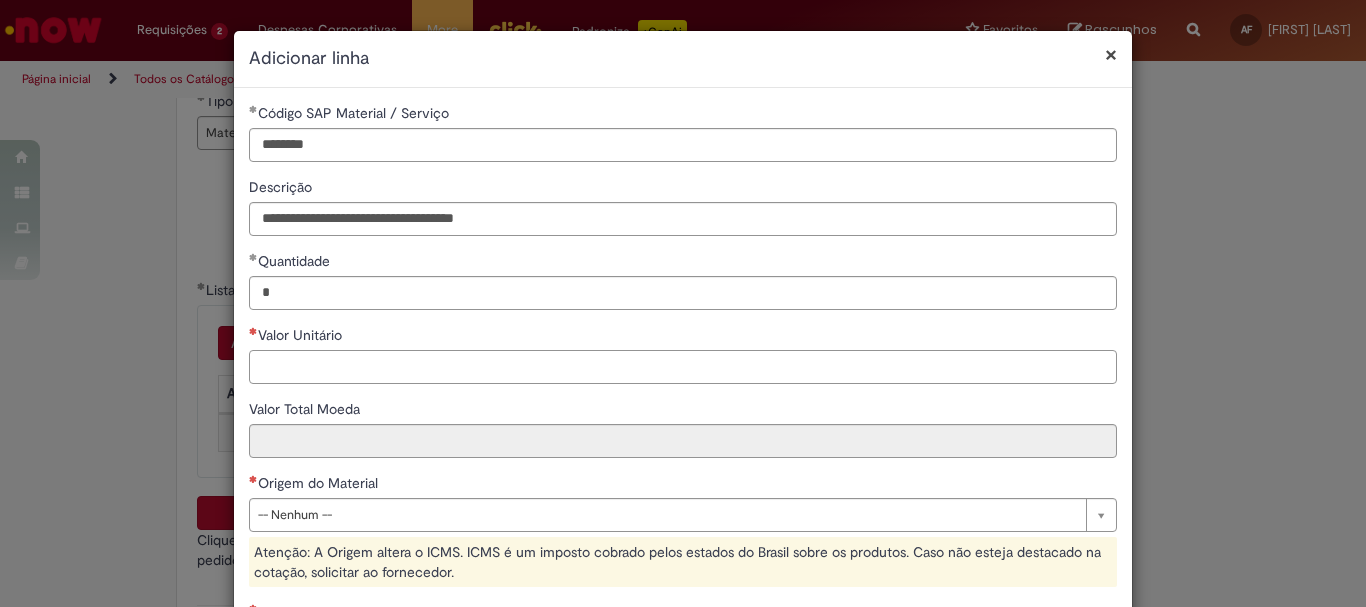 click on "Valor Unitário" at bounding box center (683, 367) 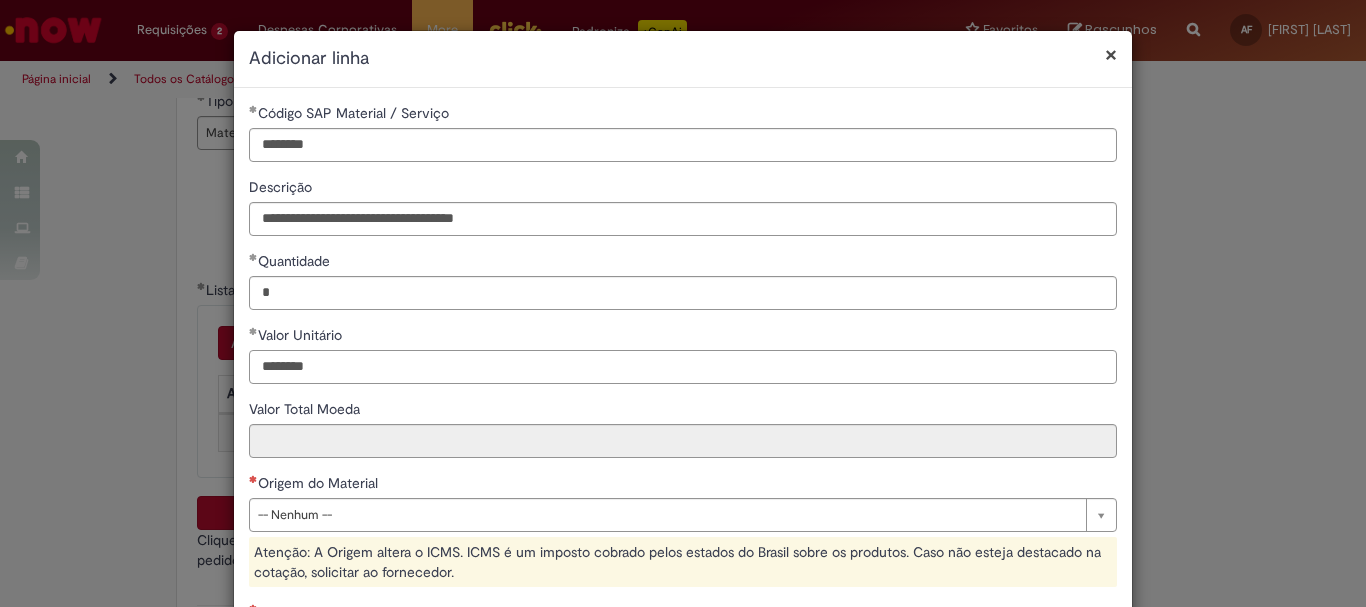 type on "********" 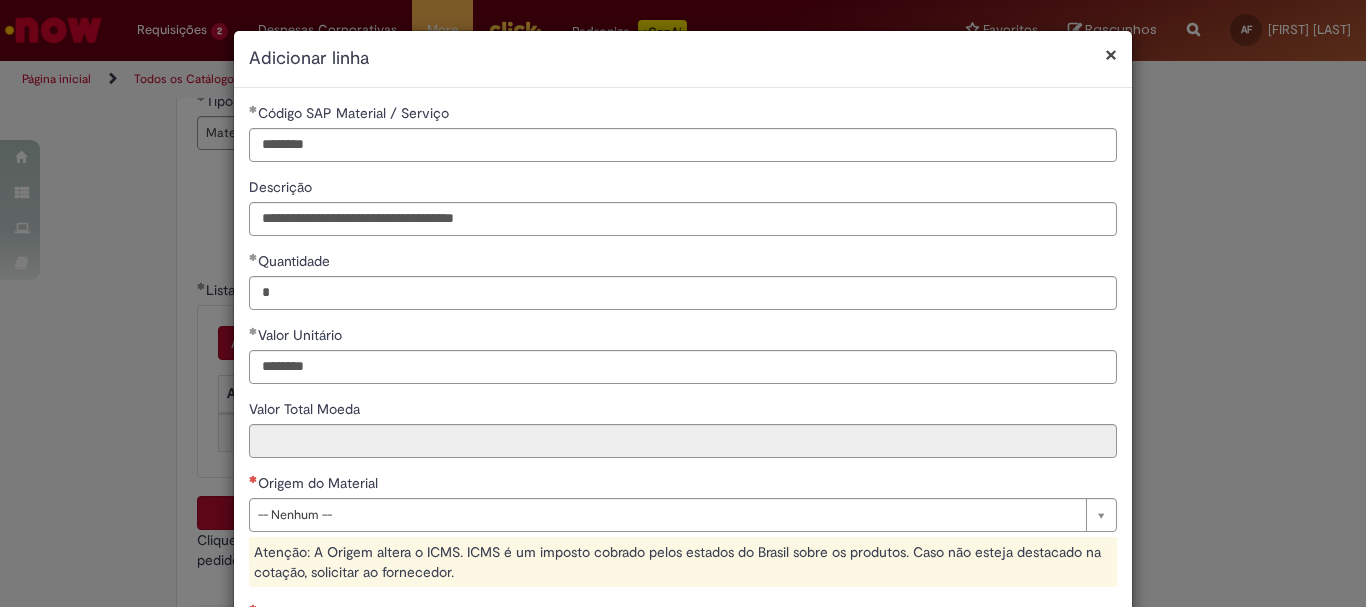 type on "********" 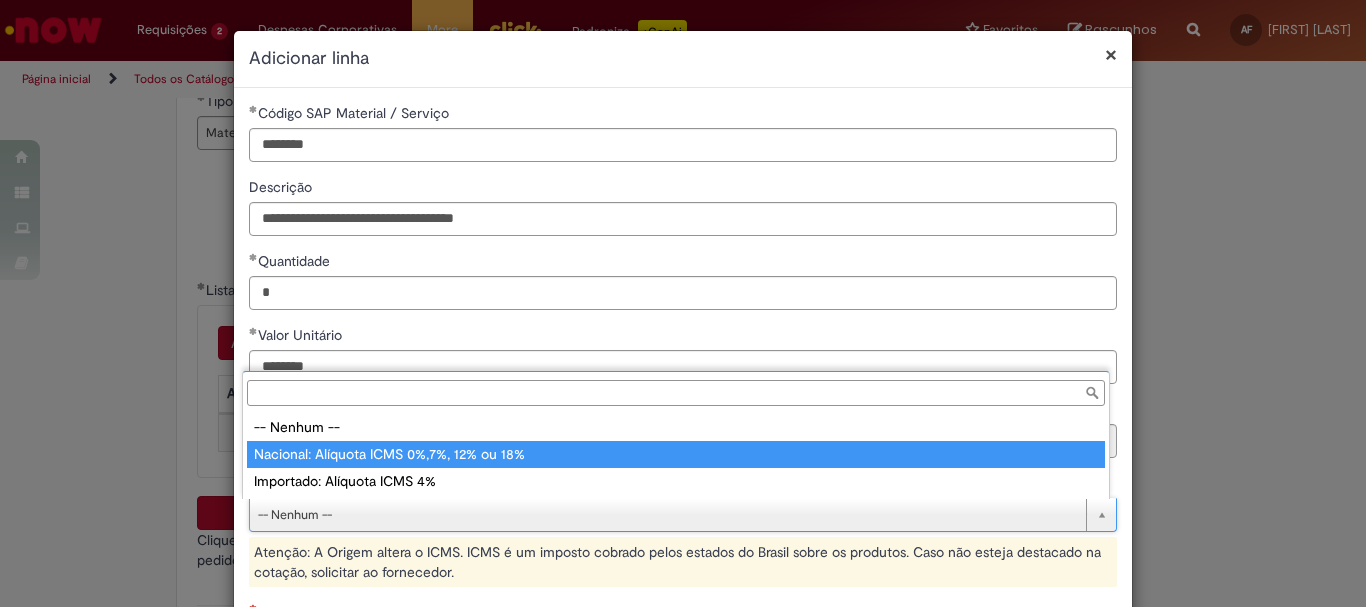 type on "**********" 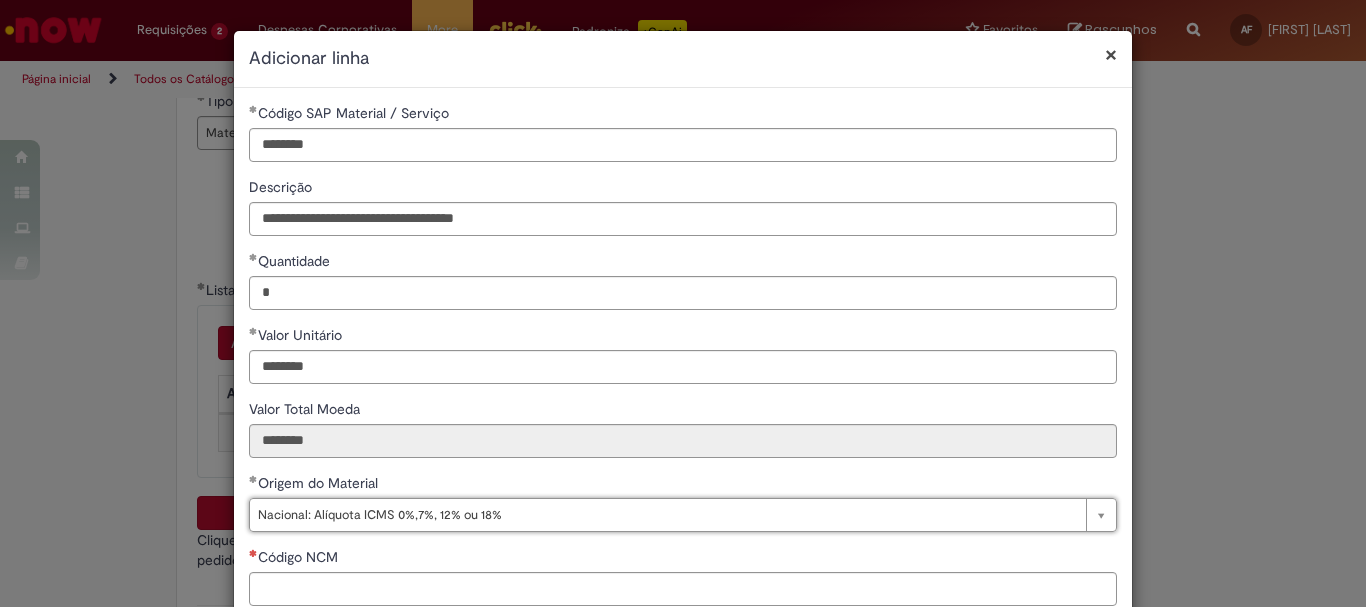 scroll, scrollTop: 100, scrollLeft: 0, axis: vertical 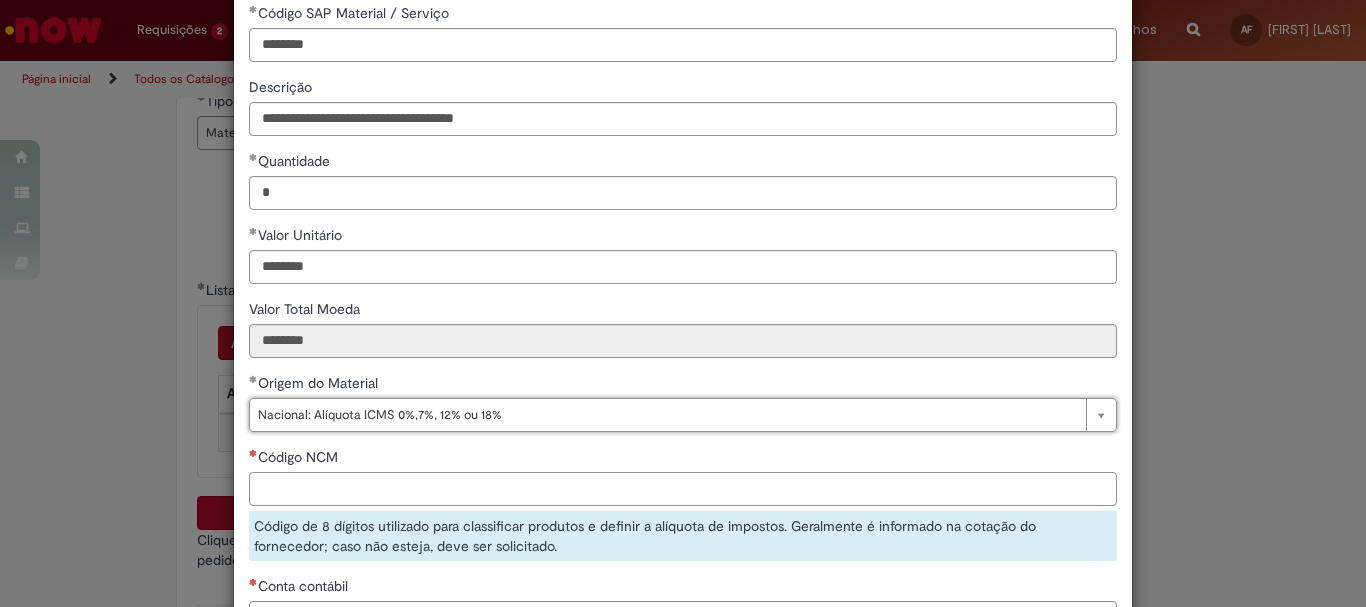 click on "Código NCM" at bounding box center (683, 489) 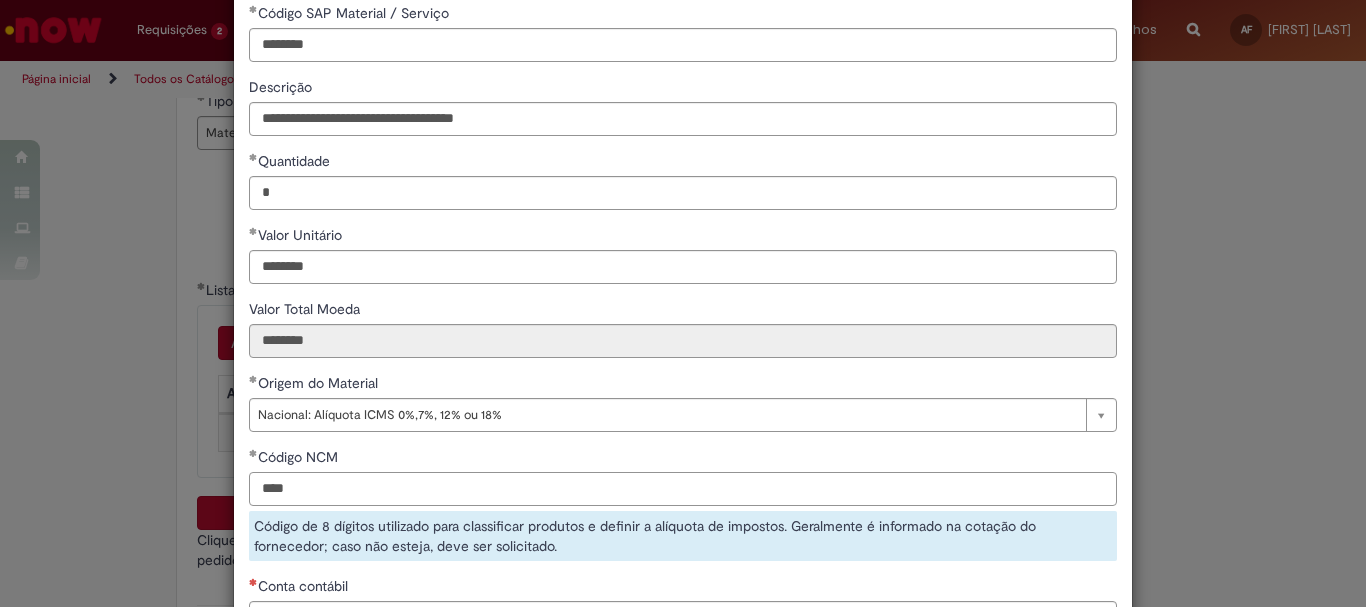 scroll, scrollTop: 300, scrollLeft: 0, axis: vertical 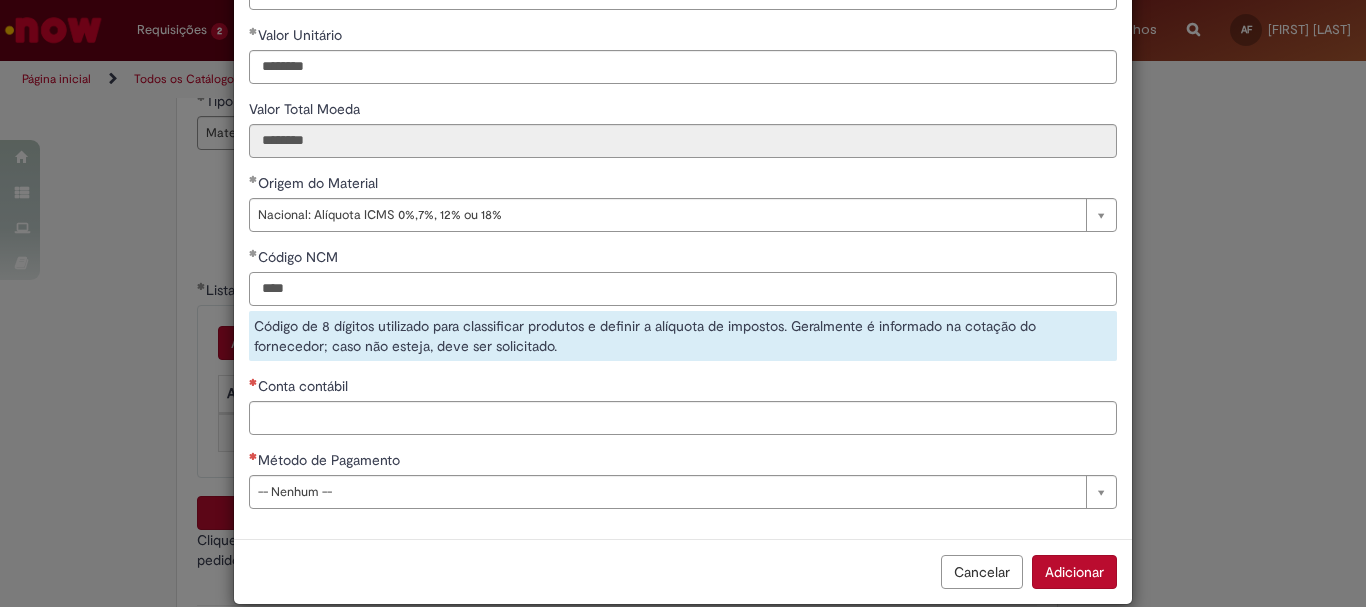 type on "****" 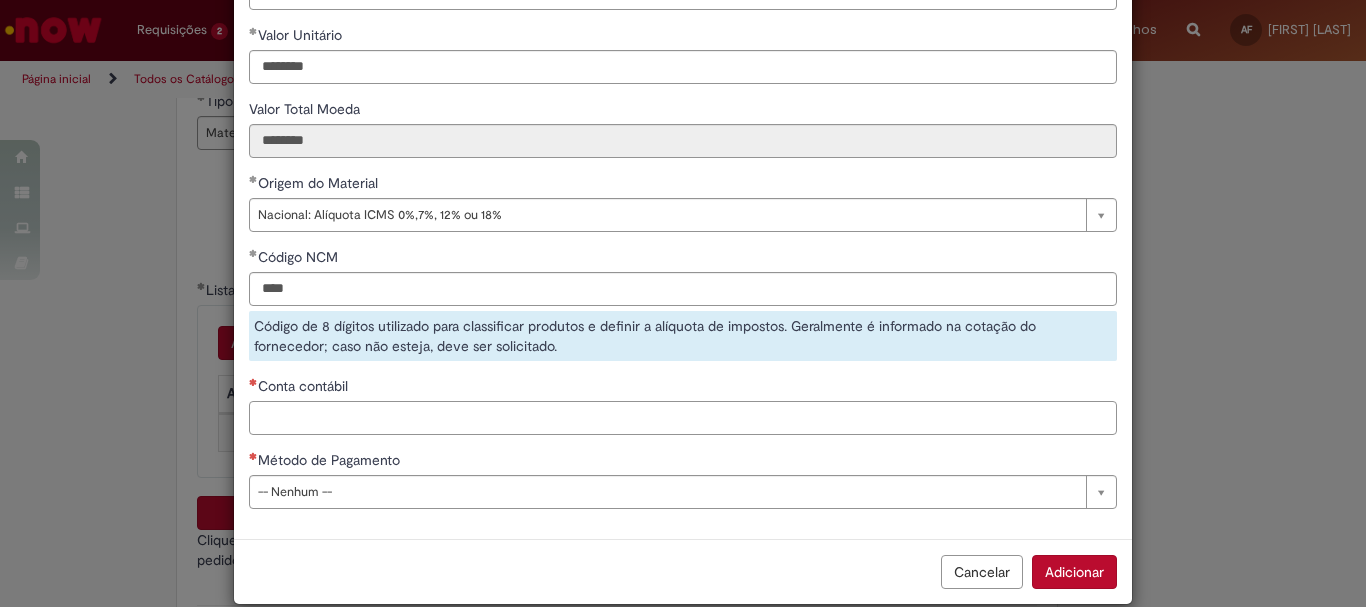 click on "Conta contábil" at bounding box center [683, 418] 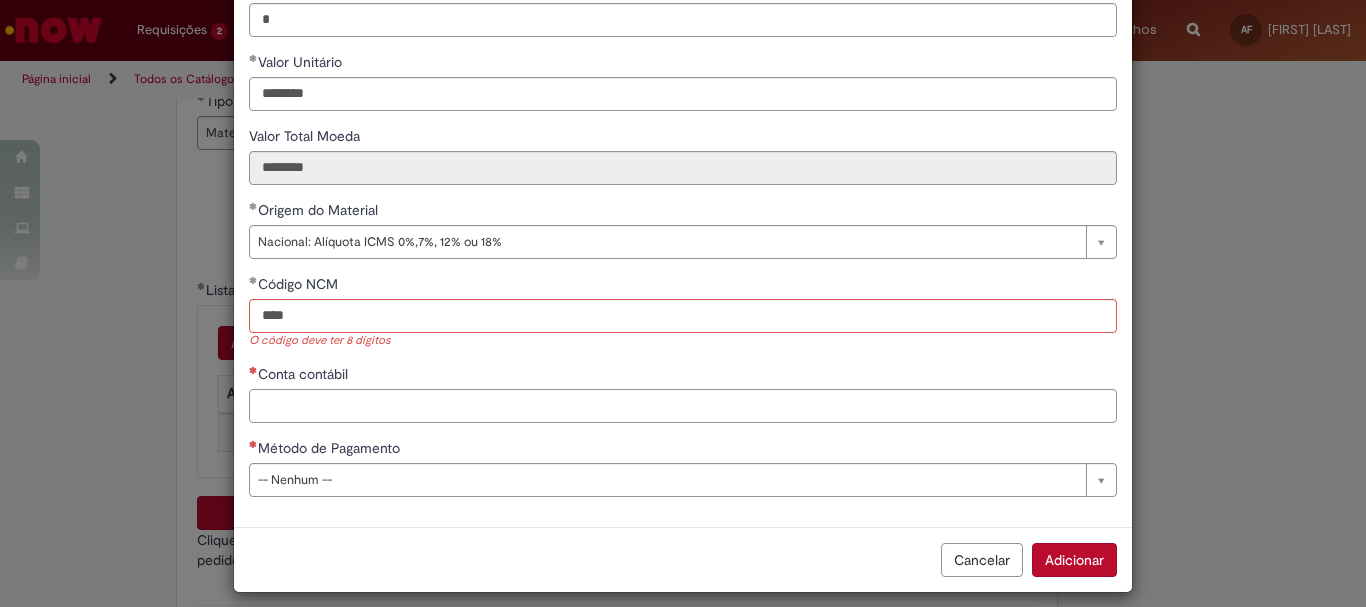 click on "Conta contábil" at bounding box center [683, 406] 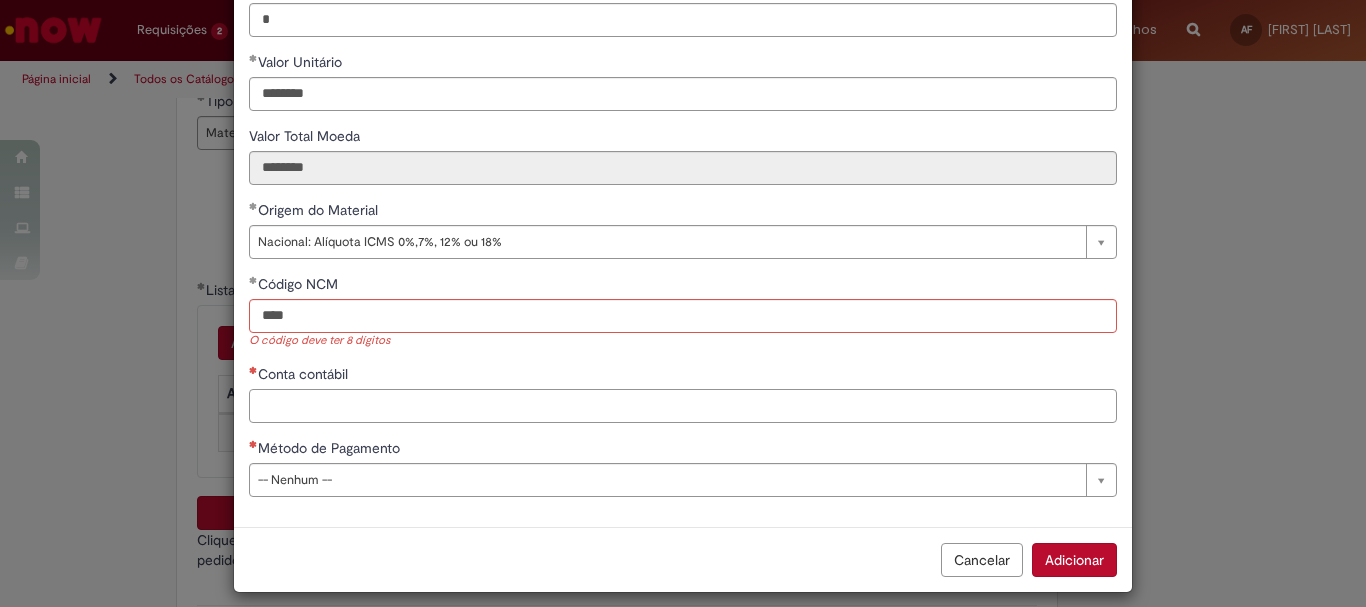 click on "Conta contábil" at bounding box center (683, 406) 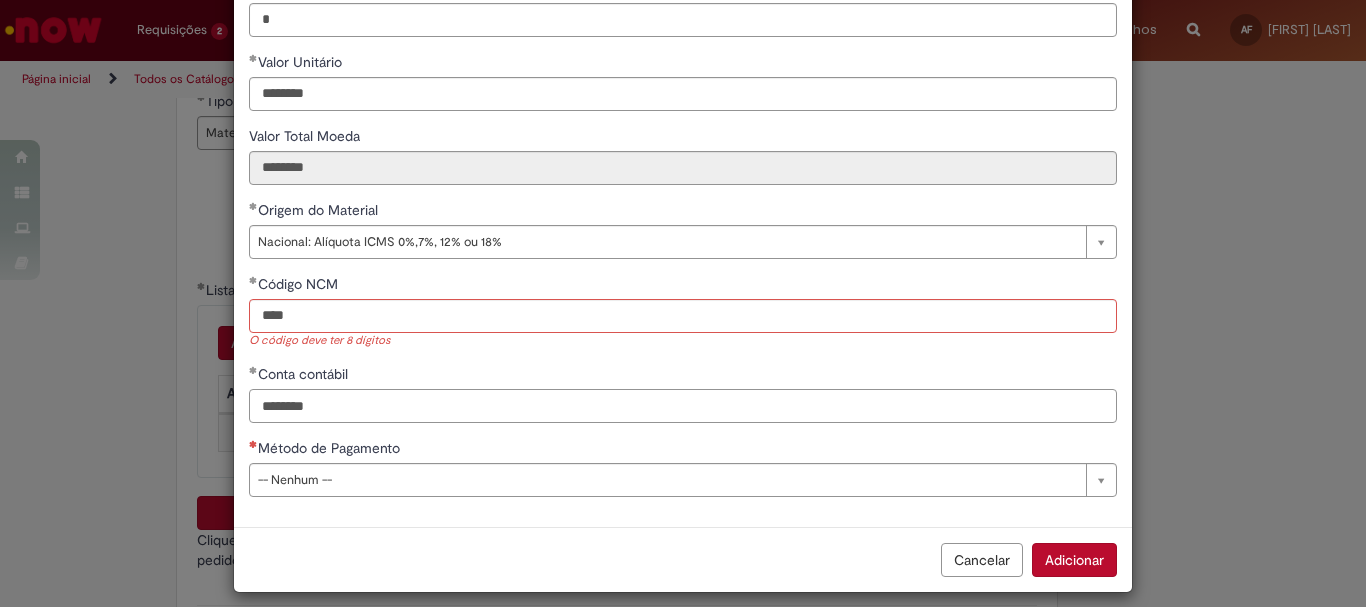type on "********" 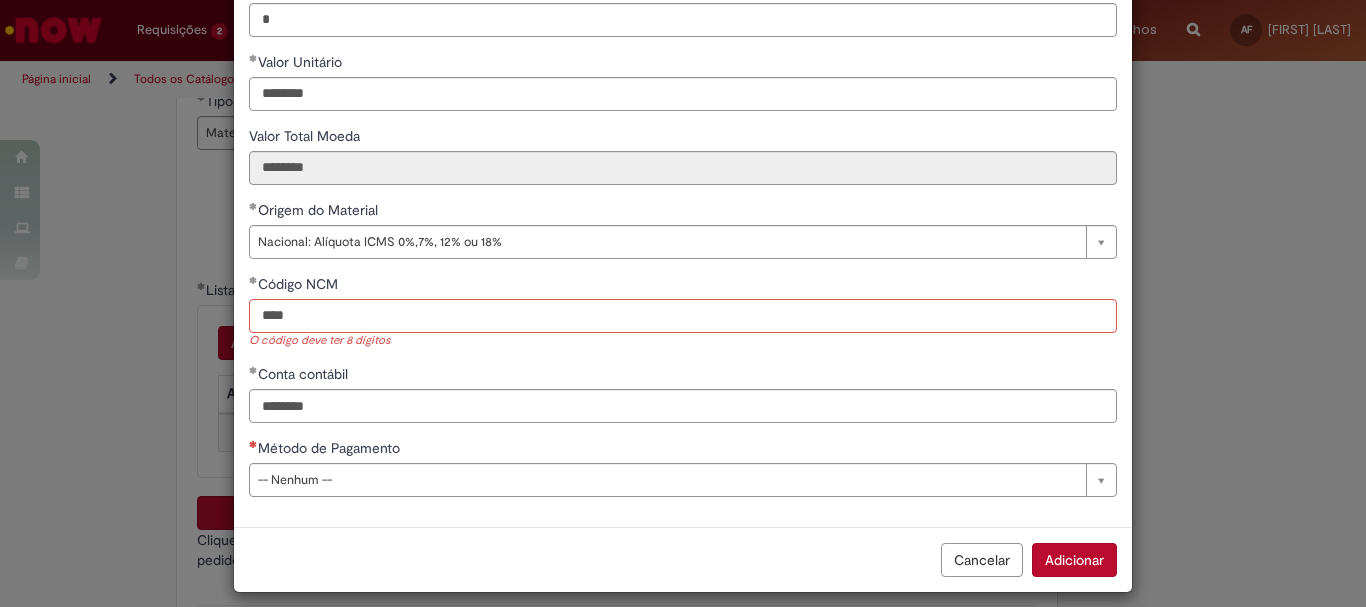 type 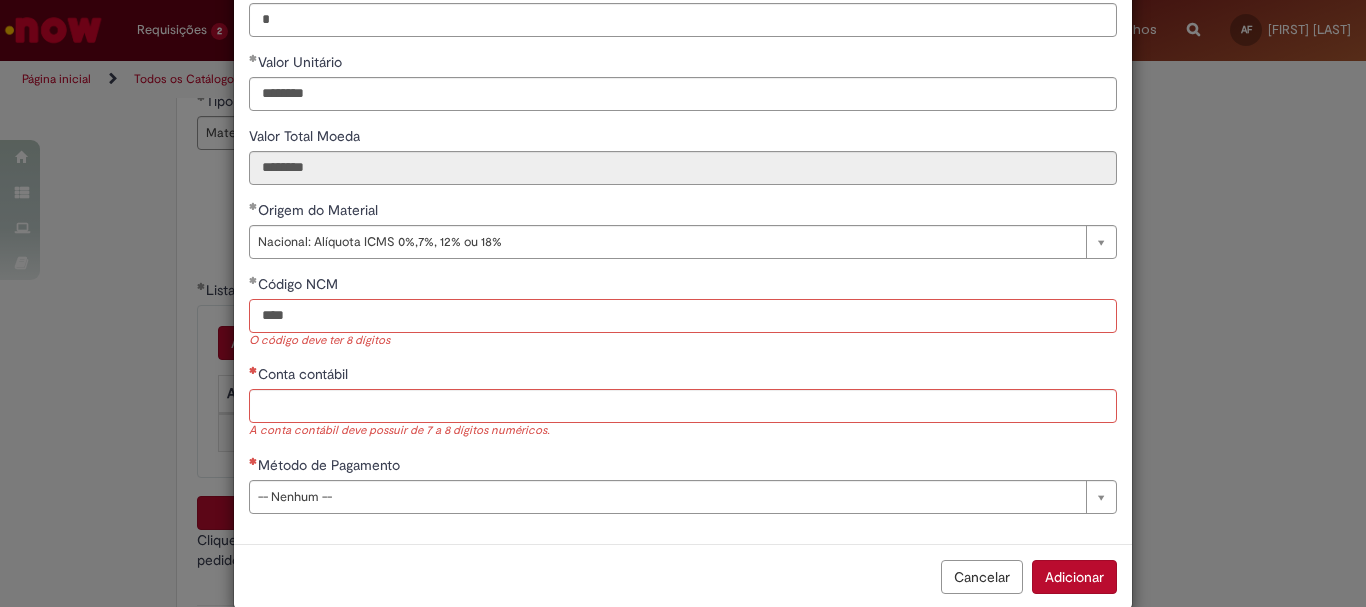click on "****" at bounding box center [683, 316] 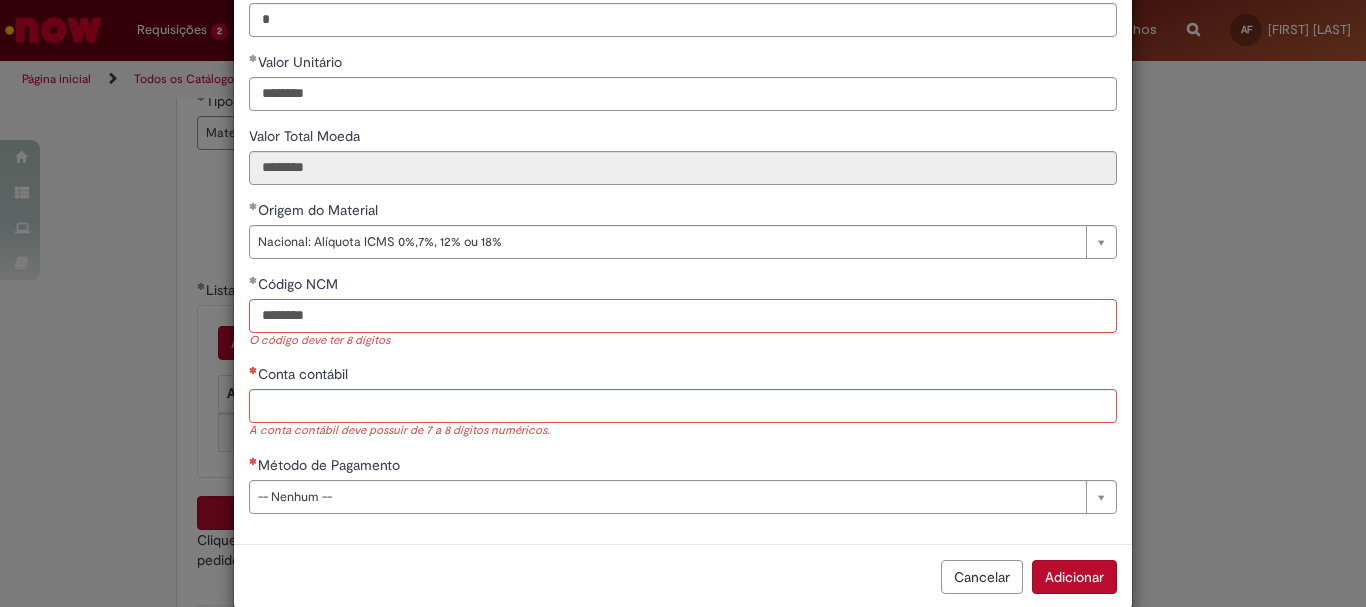 type on "********" 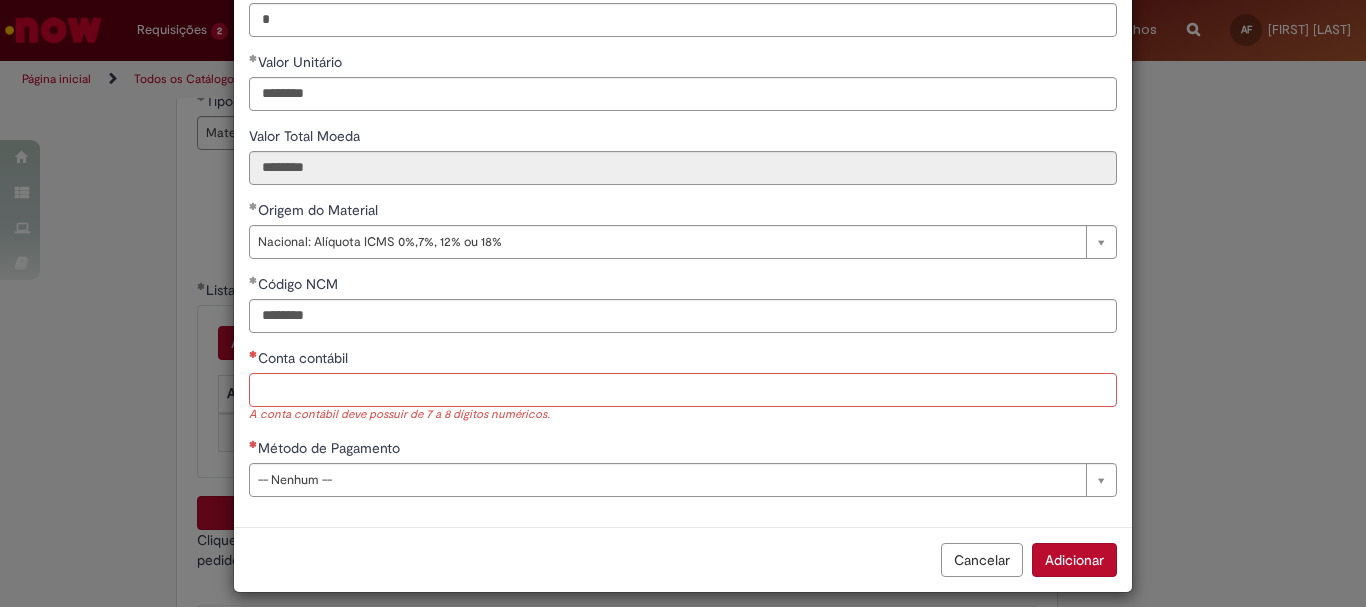 click on "Conta contábil" at bounding box center [683, 390] 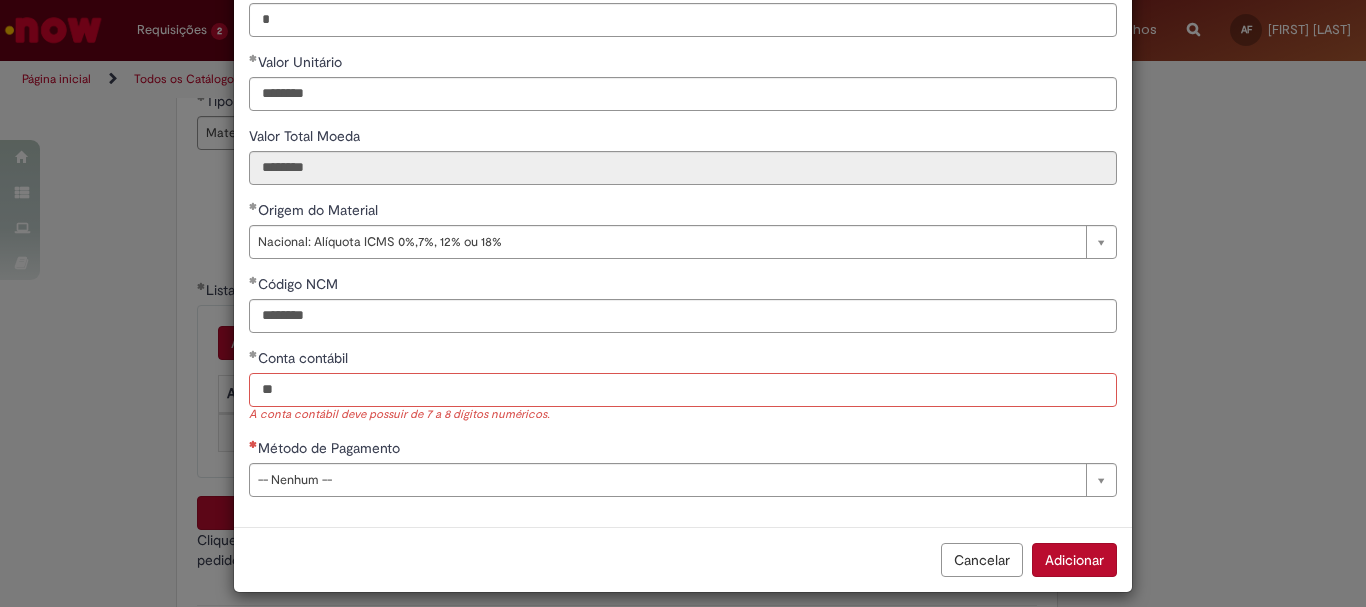 type on "*" 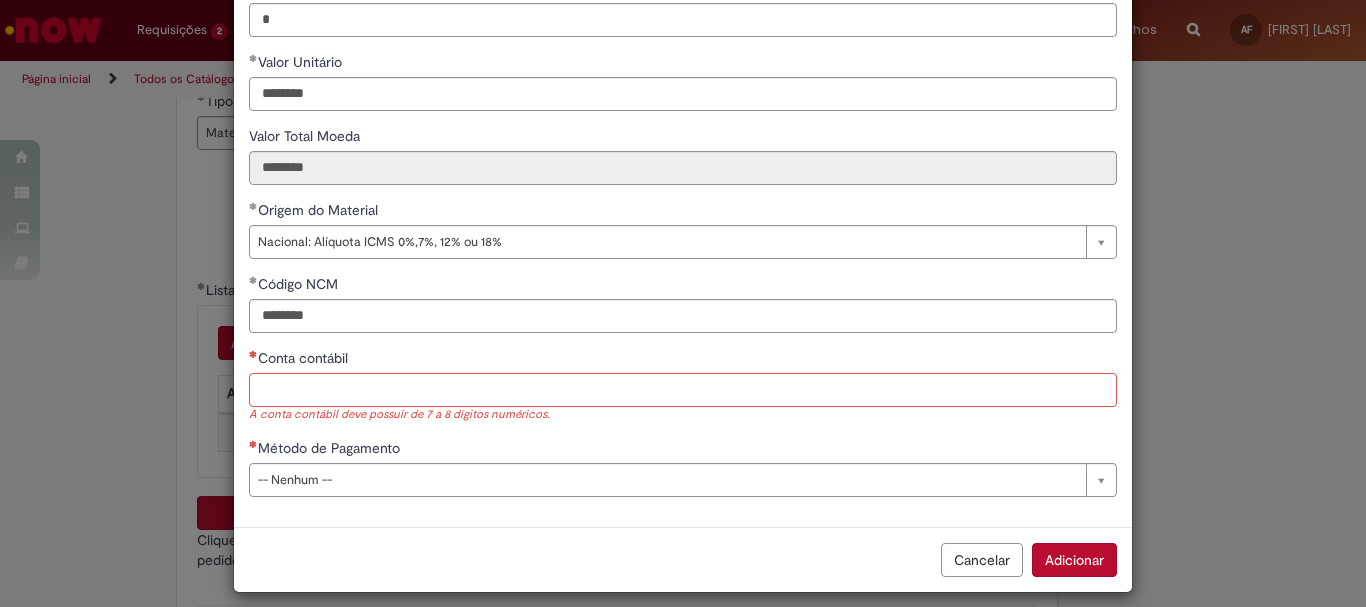 click on "Conta contábil" at bounding box center [683, 390] 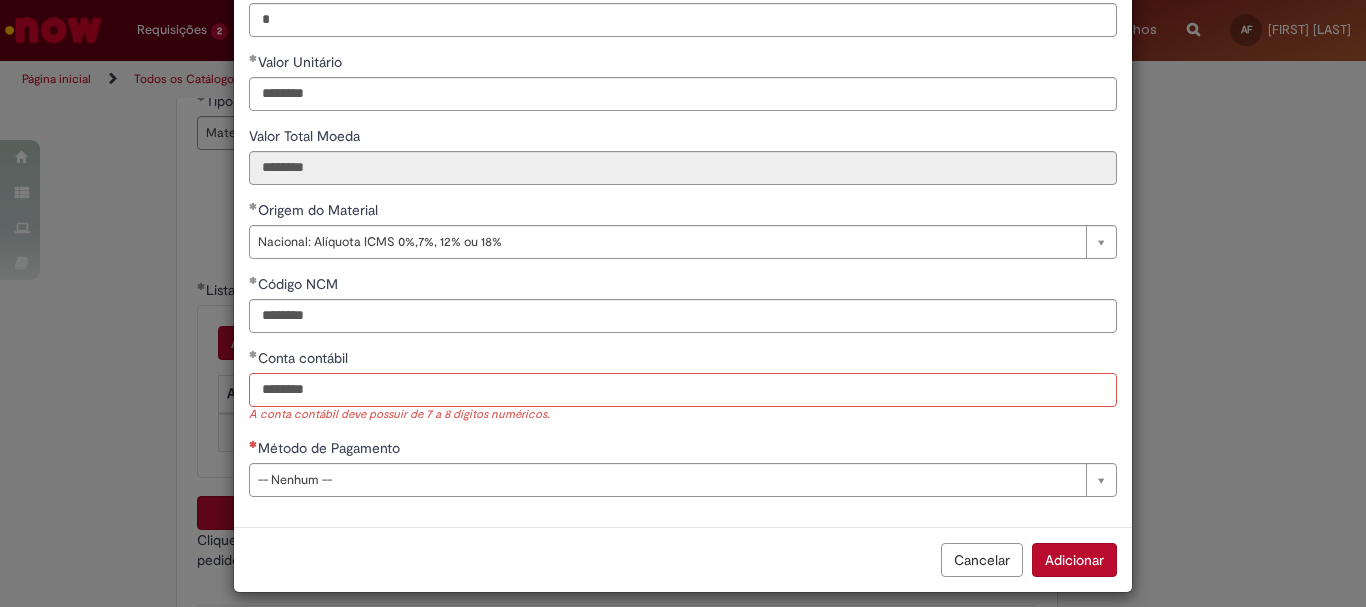 type on "********" 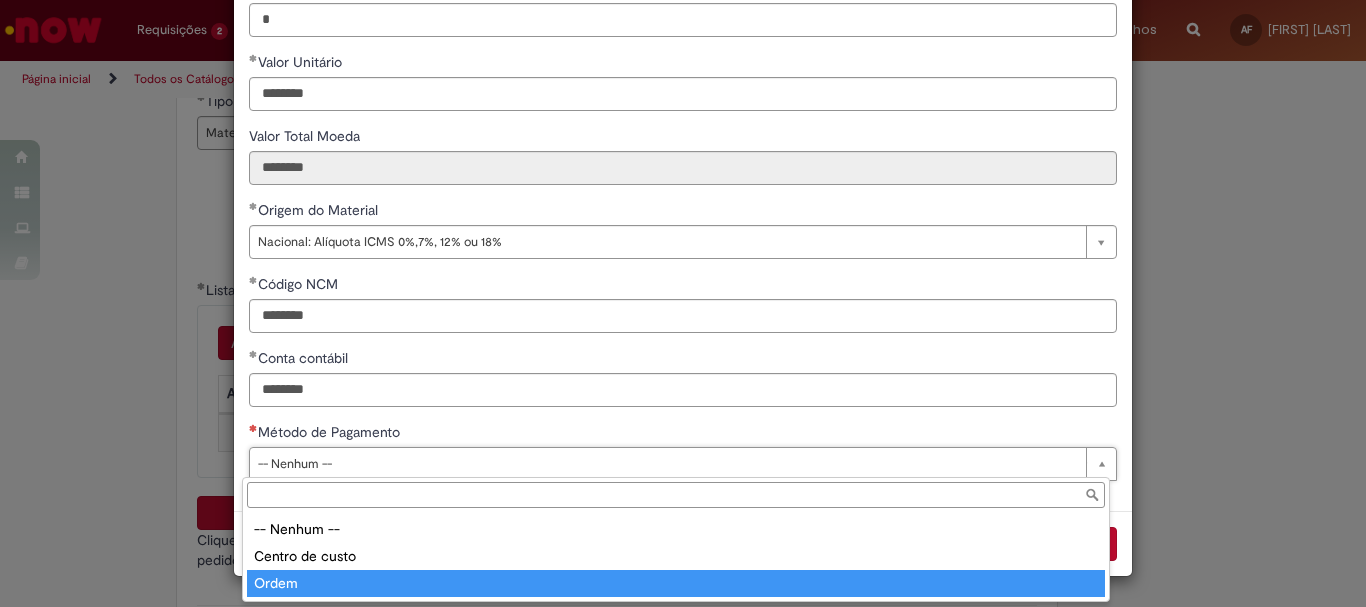 type on "*****" 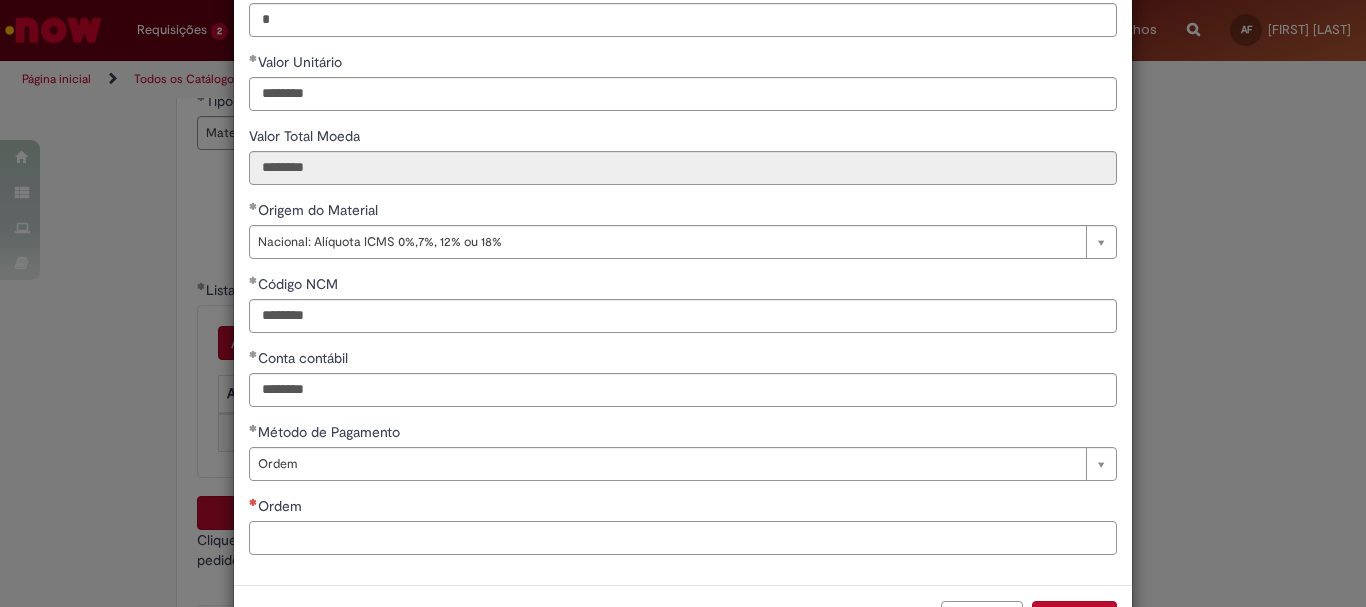 click on "Ordem" at bounding box center [683, 538] 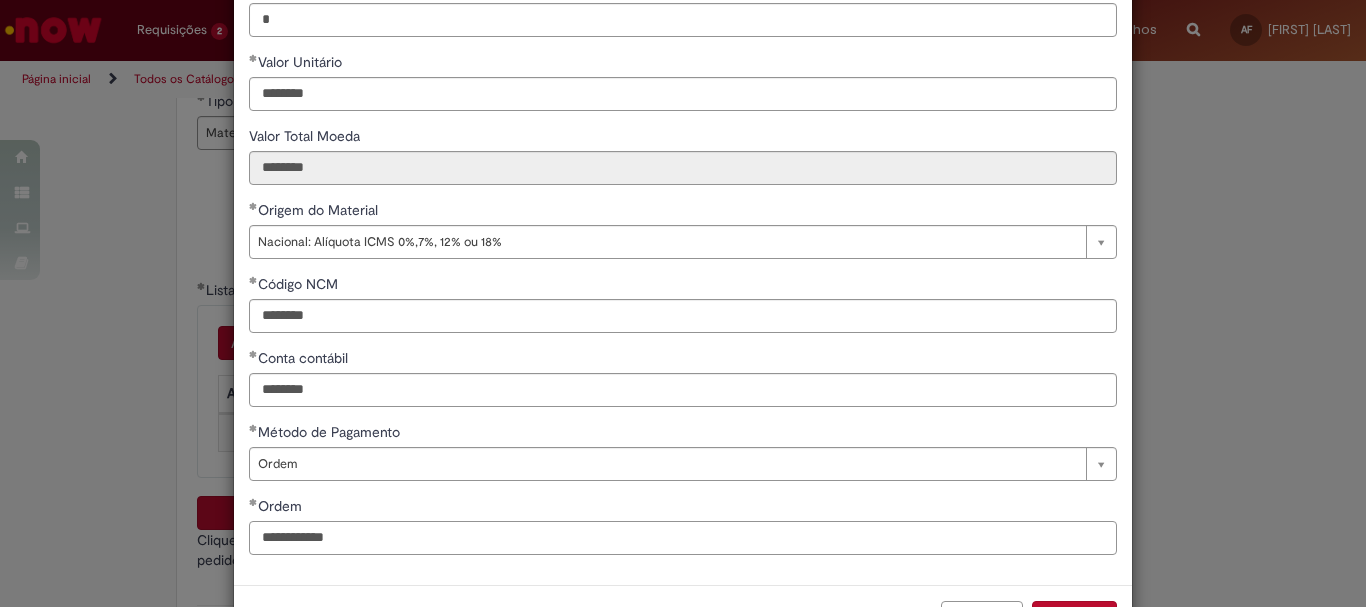 type on "**********" 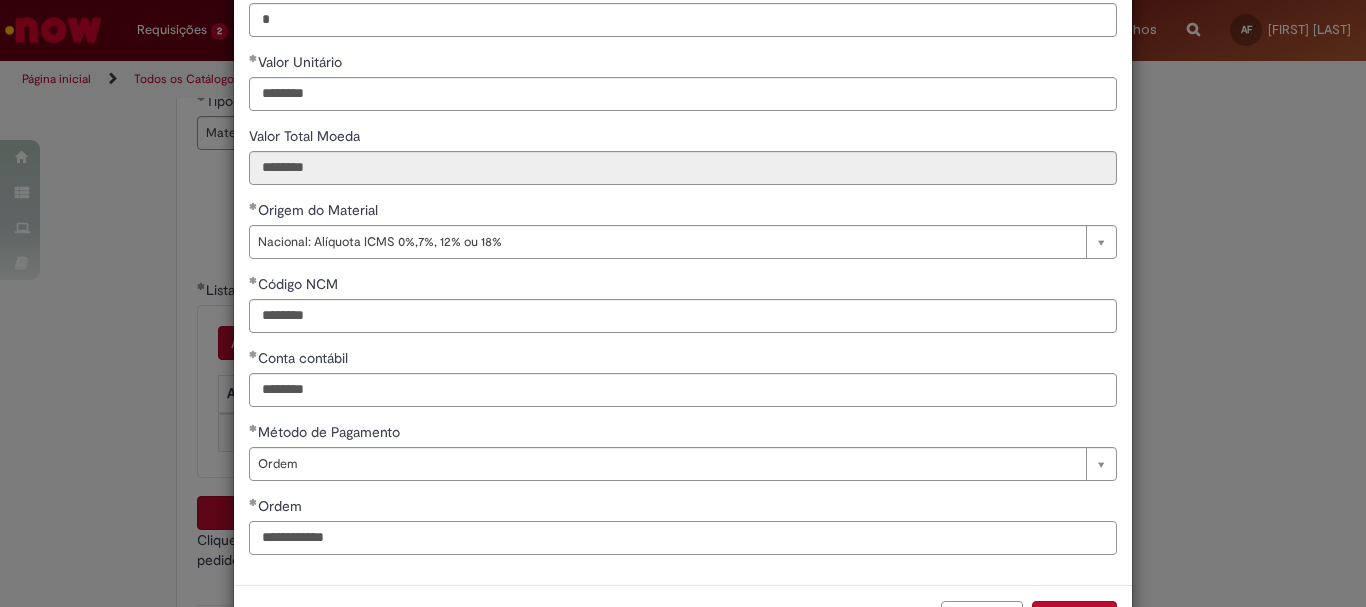 scroll, scrollTop: 347, scrollLeft: 0, axis: vertical 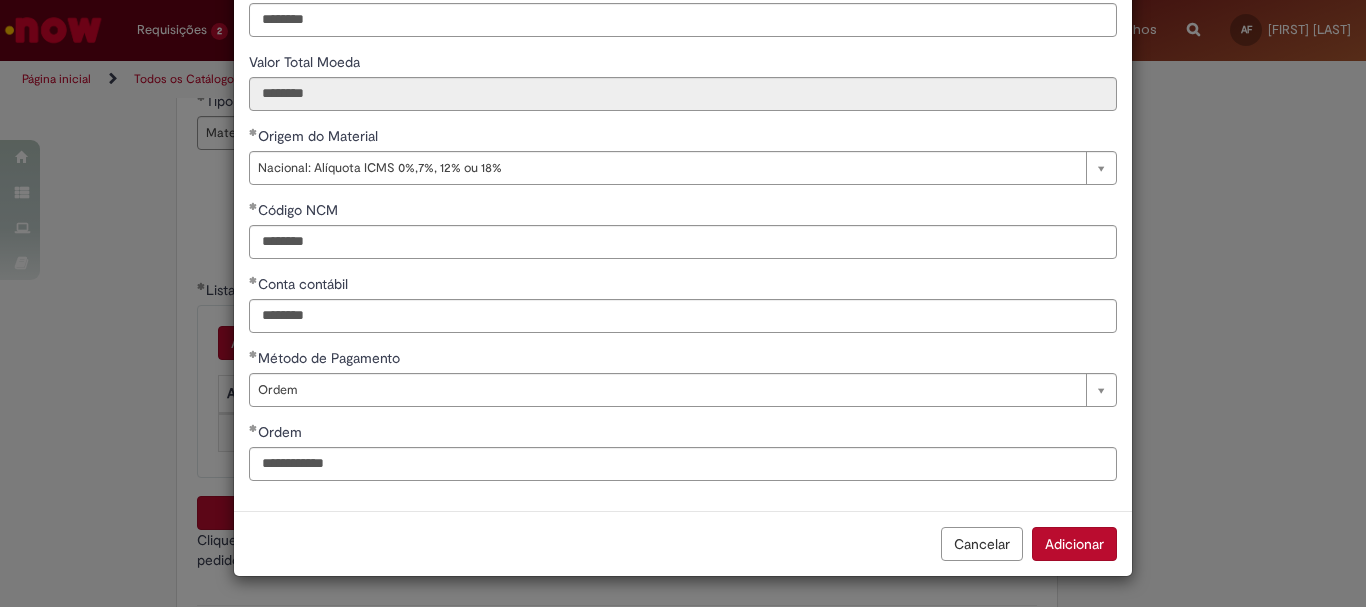 click on "Adicionar" at bounding box center [1074, 544] 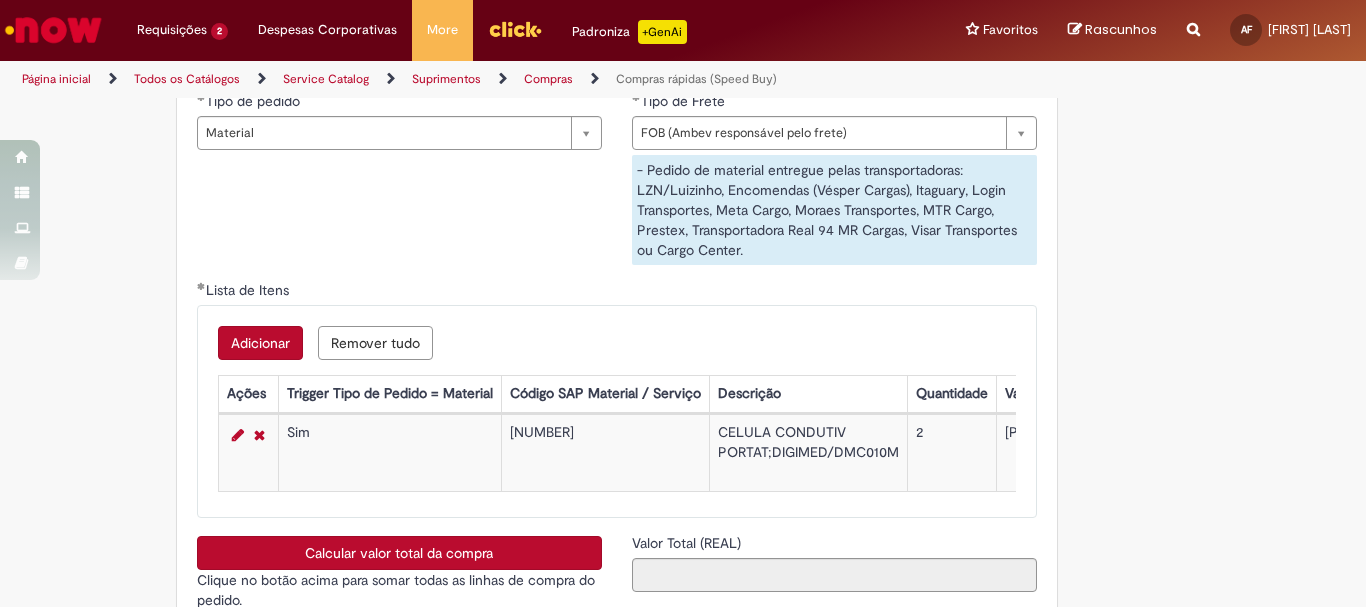 scroll, scrollTop: 3300, scrollLeft: 0, axis: vertical 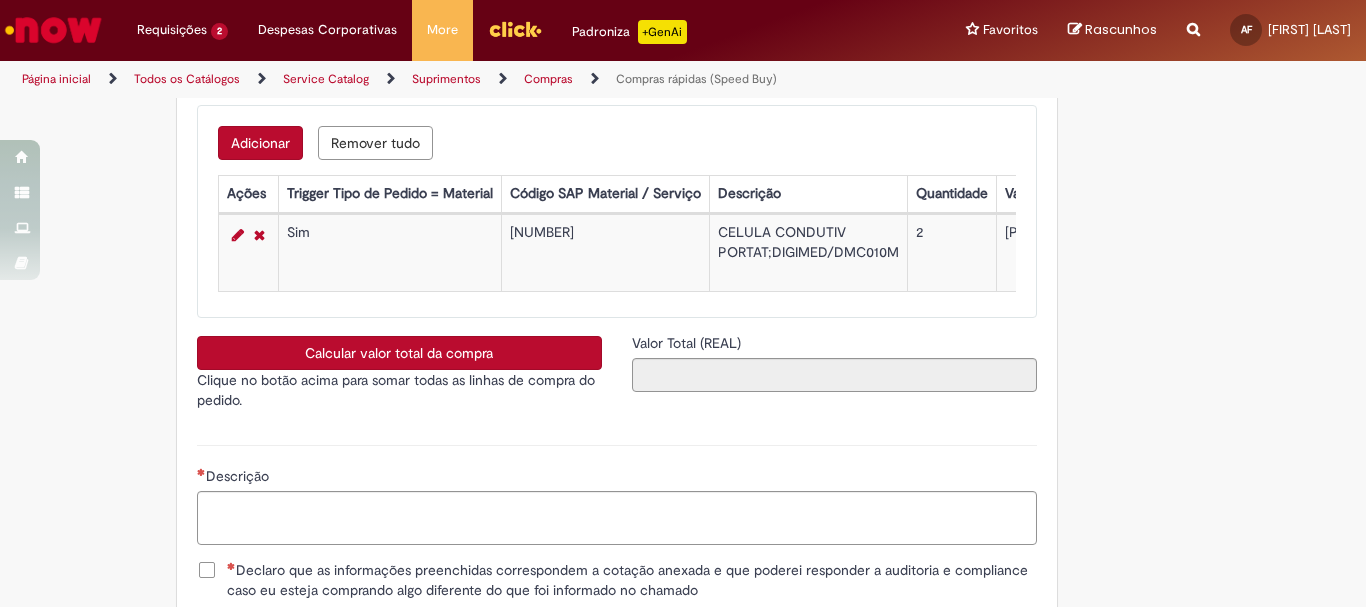 click on "Calcular valor total da compra" at bounding box center [399, 353] 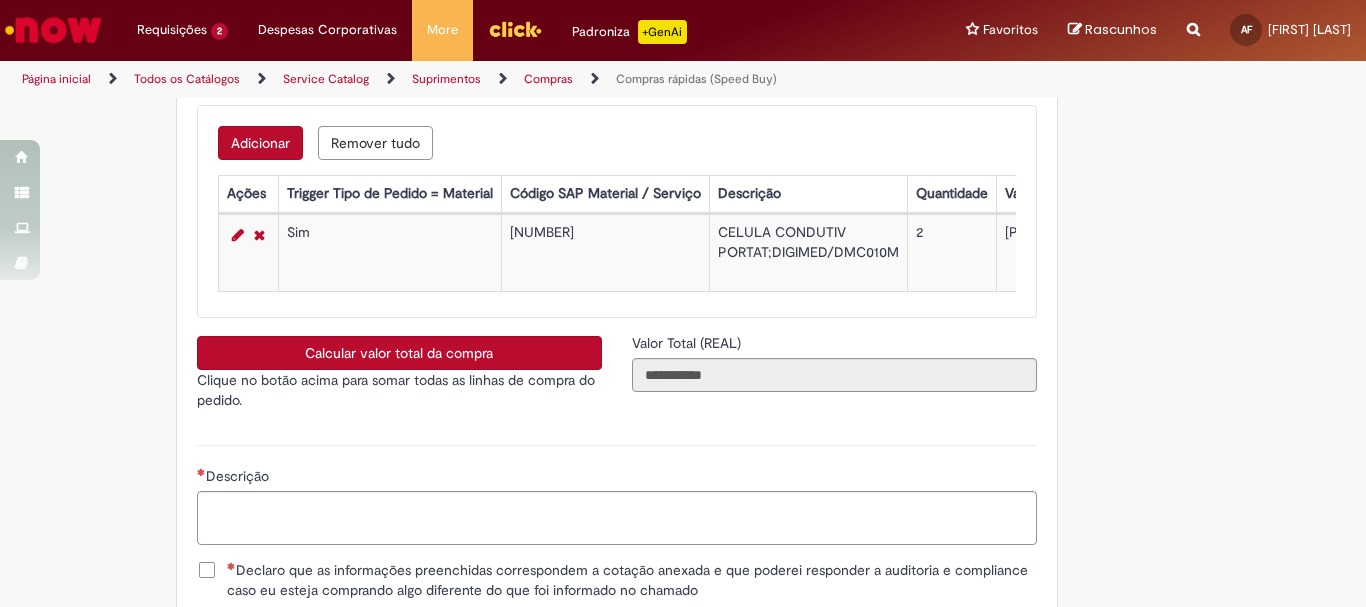scroll, scrollTop: 3576, scrollLeft: 0, axis: vertical 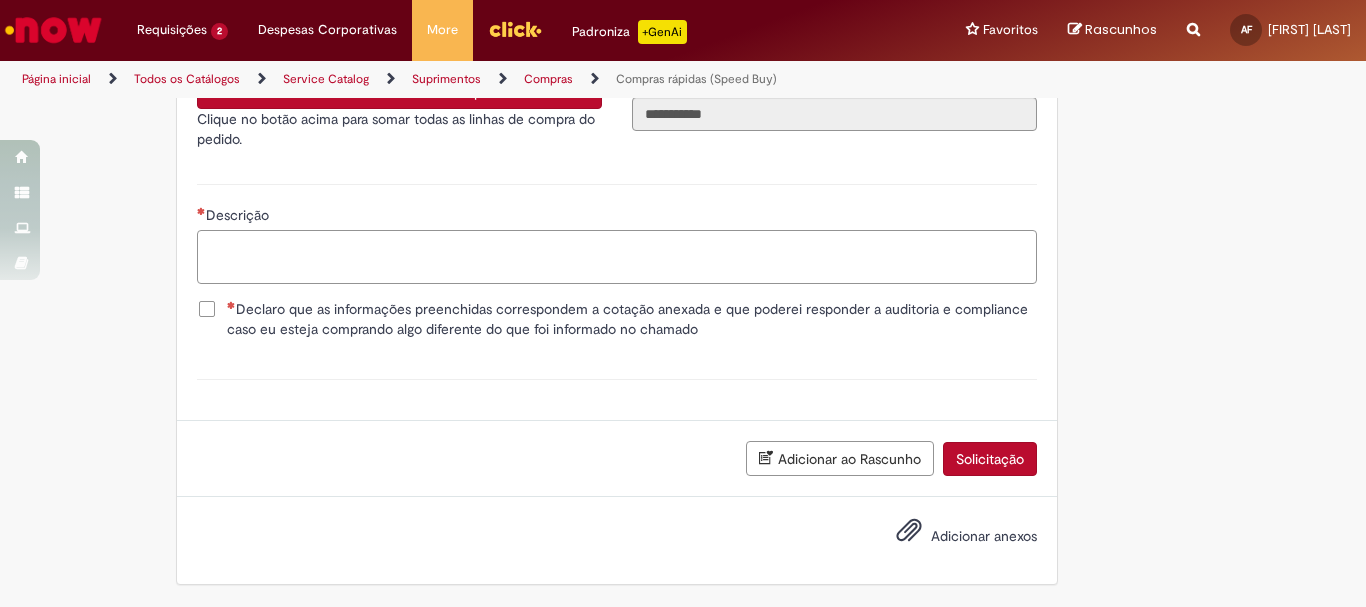 click on "Descrição" at bounding box center (617, 257) 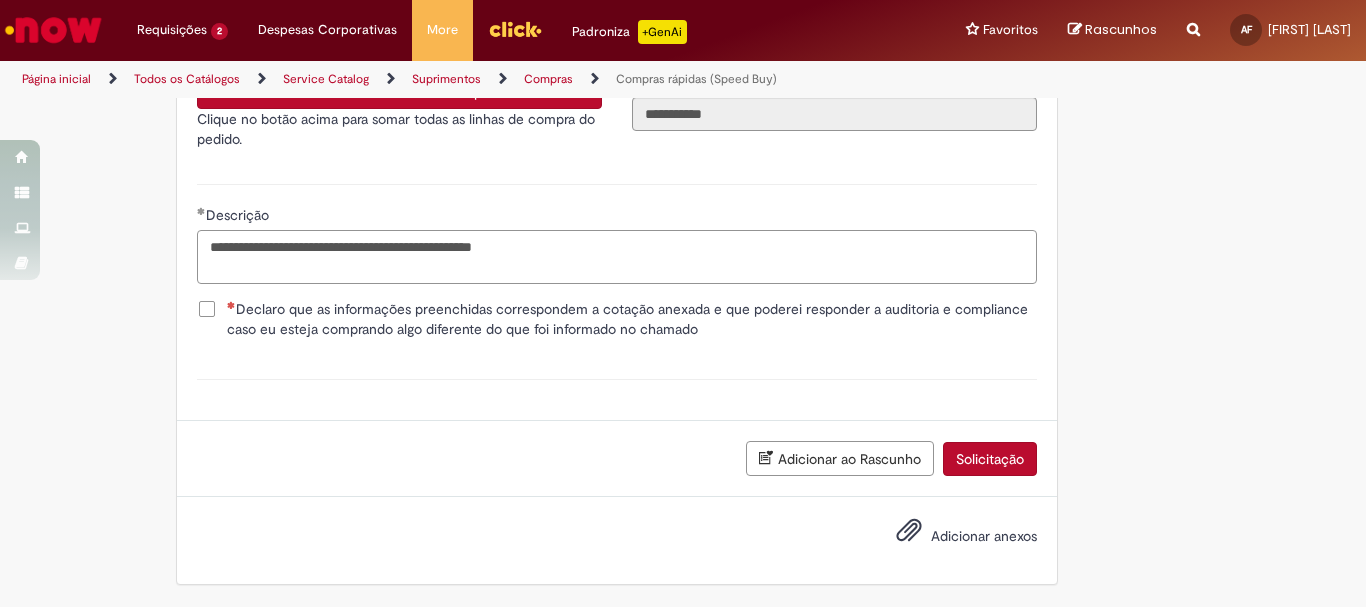 type on "**********" 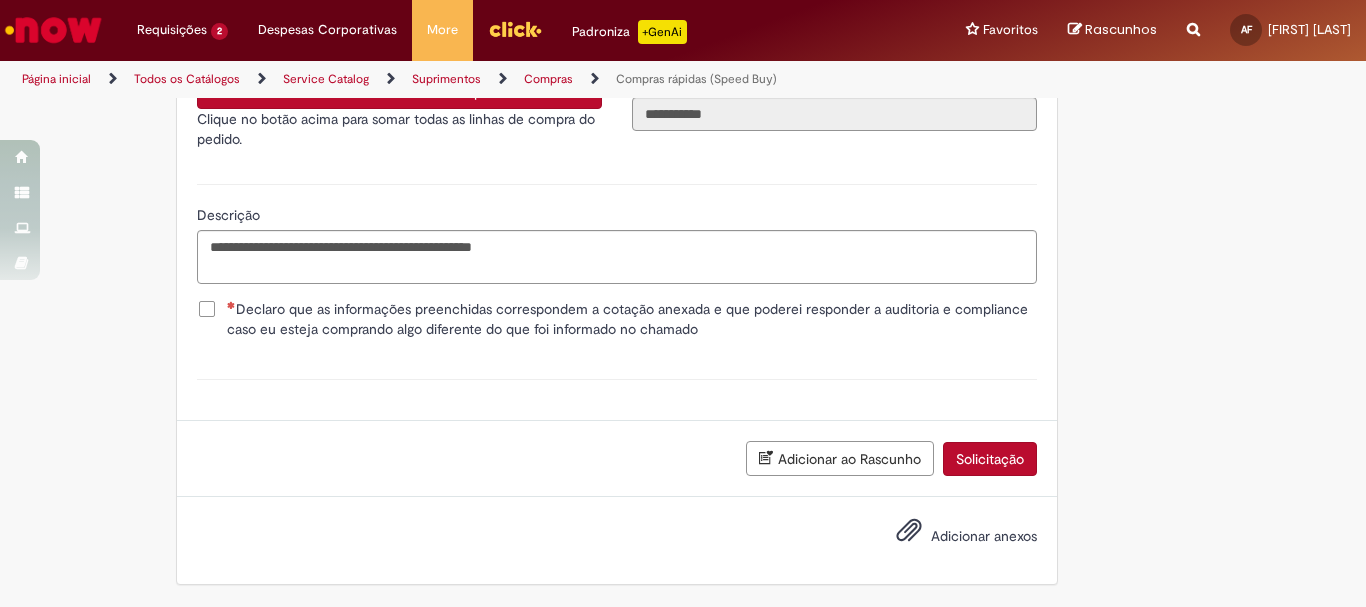 click on "Declaro que as informações preenchidas correspondem a cotação anexada e que poderei responder a auditoria e compliance caso eu esteja comprando algo diferente do que foi informado no chamado" at bounding box center (632, 319) 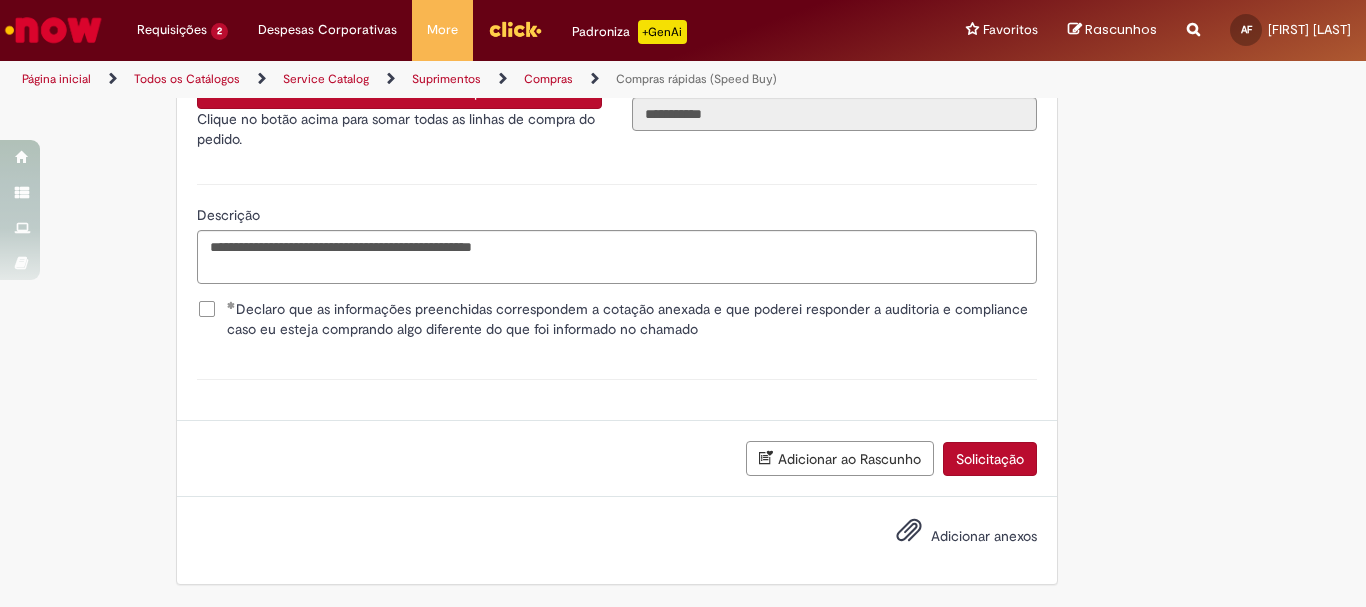 click on "Adicionar anexos" at bounding box center (984, 536) 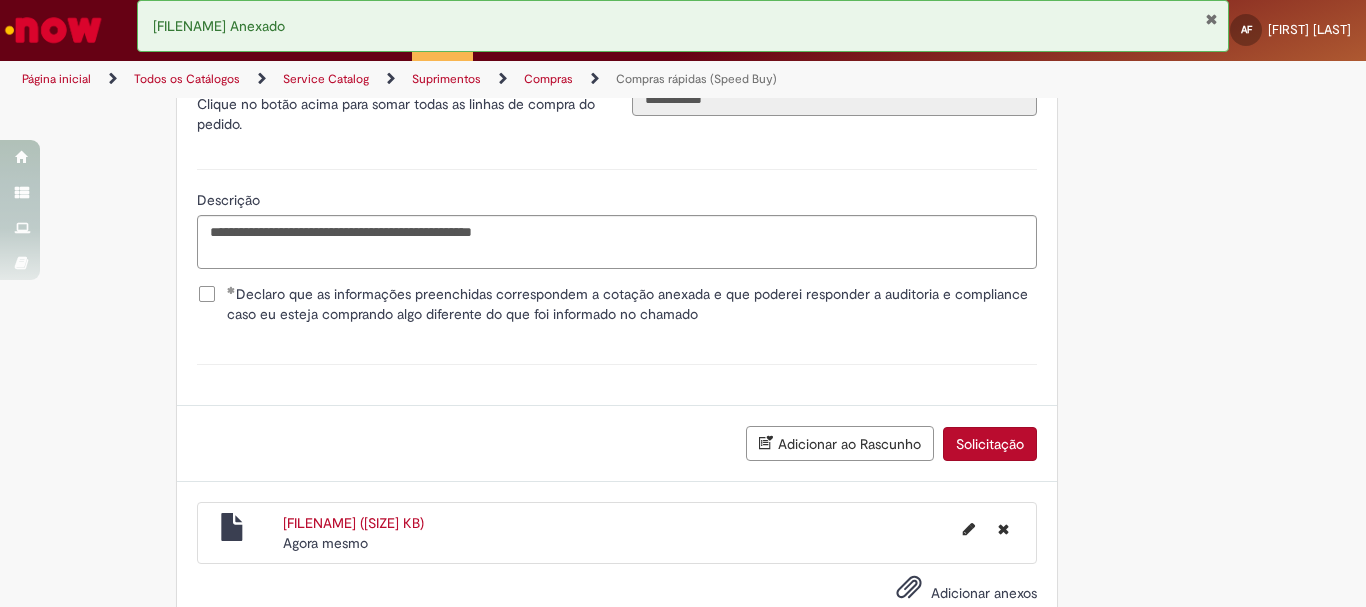 click on "1153725_AMBEV.PDF Anexado" at bounding box center (683, 26) 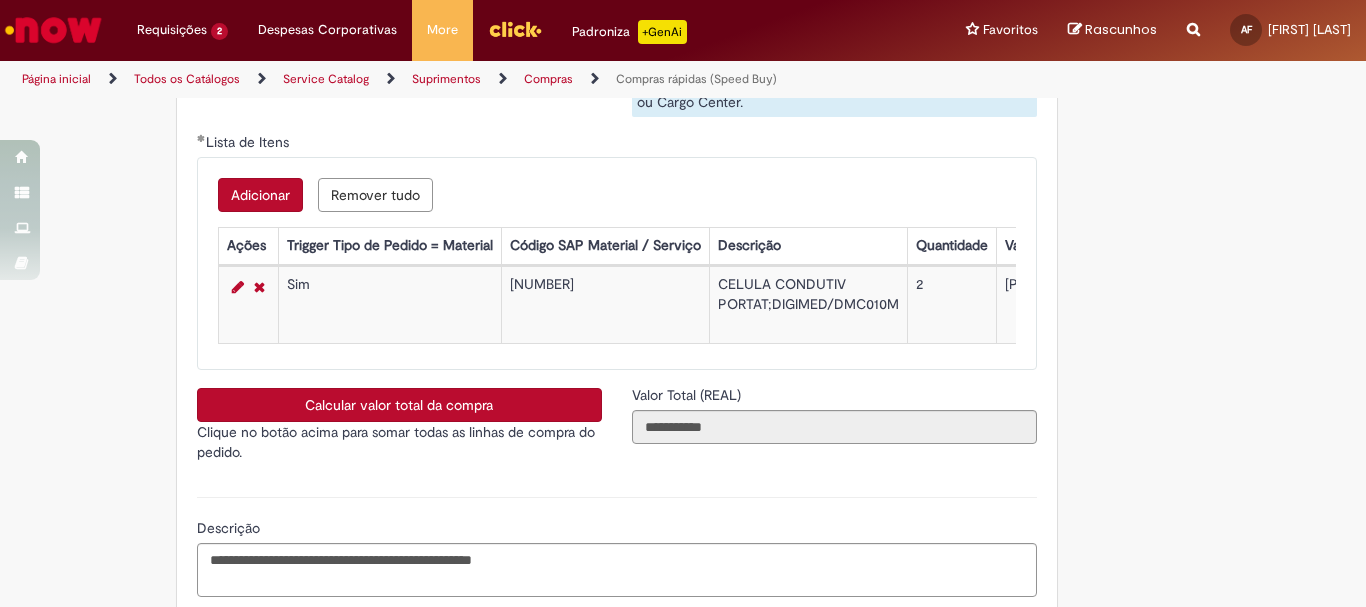 scroll, scrollTop: 3648, scrollLeft: 0, axis: vertical 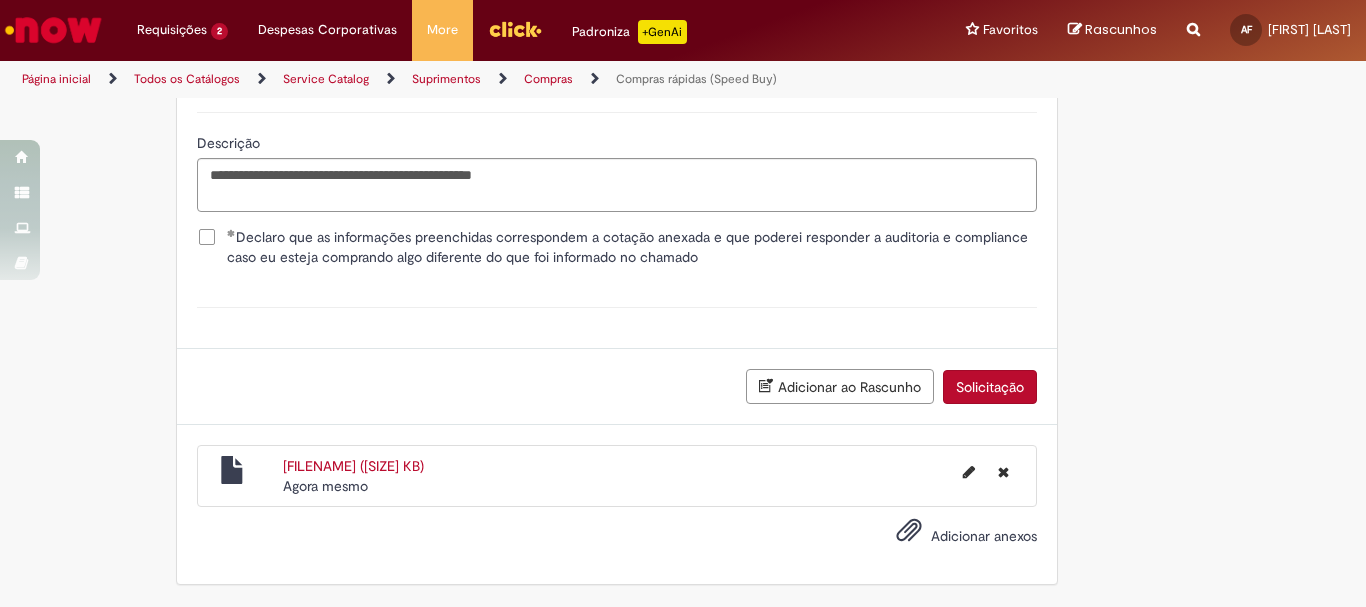 click on "Solicitação" at bounding box center (990, 387) 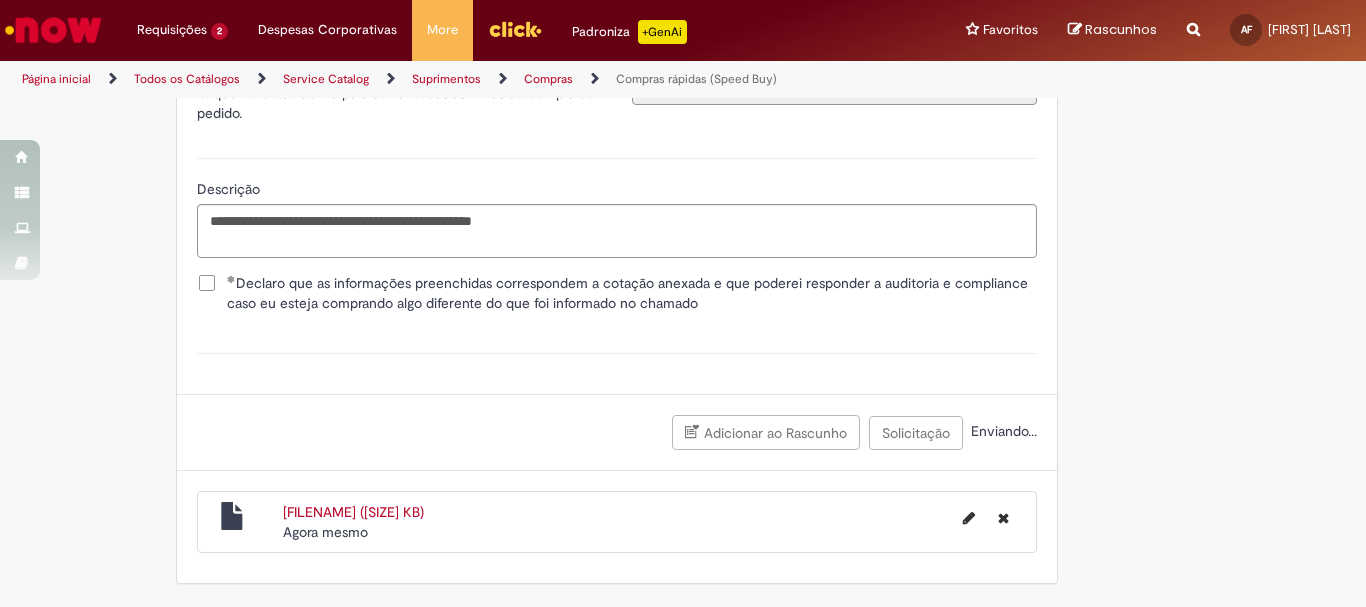 scroll, scrollTop: 3602, scrollLeft: 0, axis: vertical 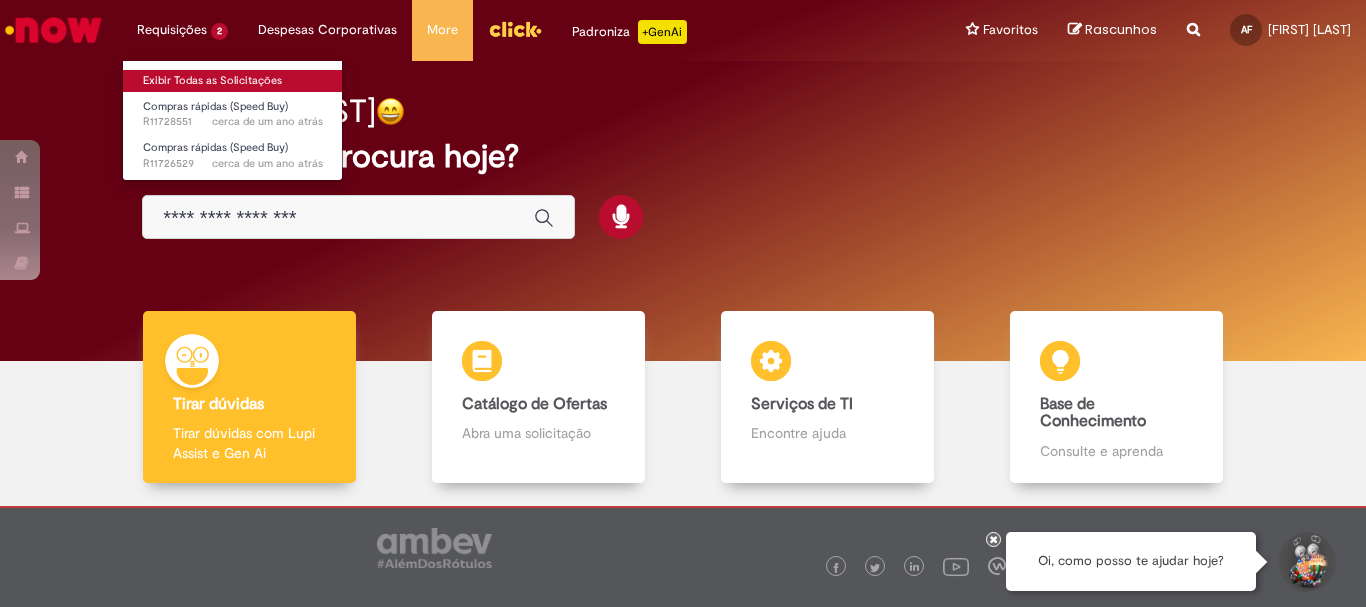 click on "Exibir Todas as Solicitações" at bounding box center (233, 81) 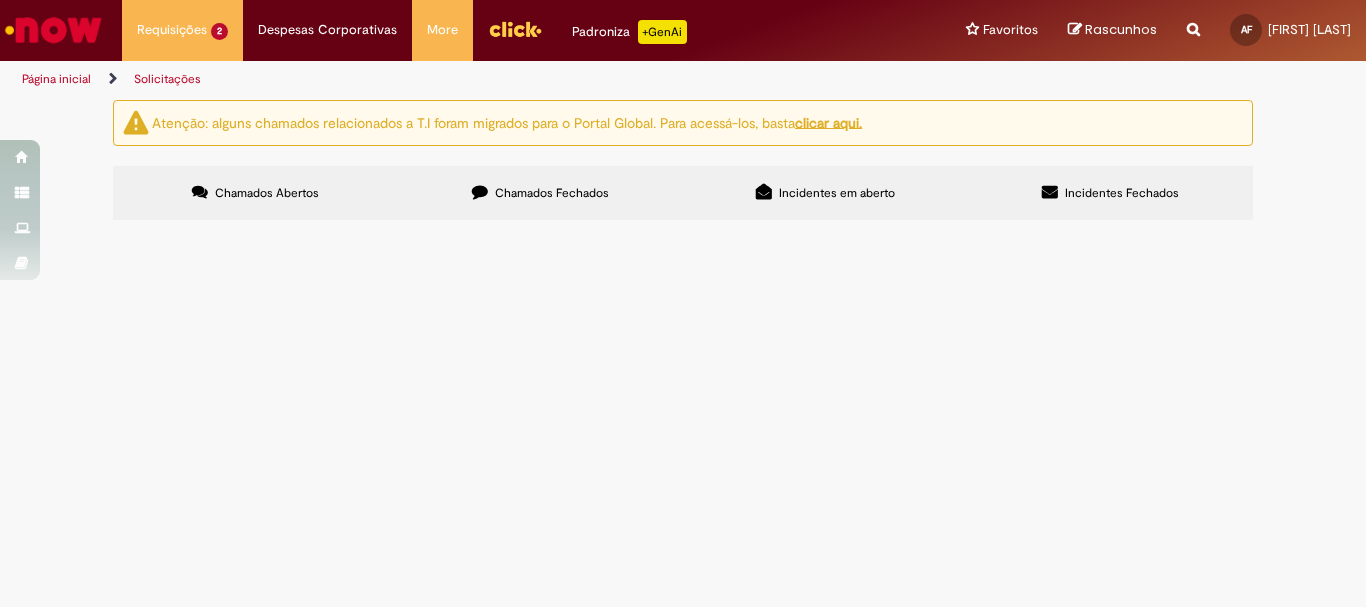 click on "Chamados Fechados" at bounding box center [552, 193] 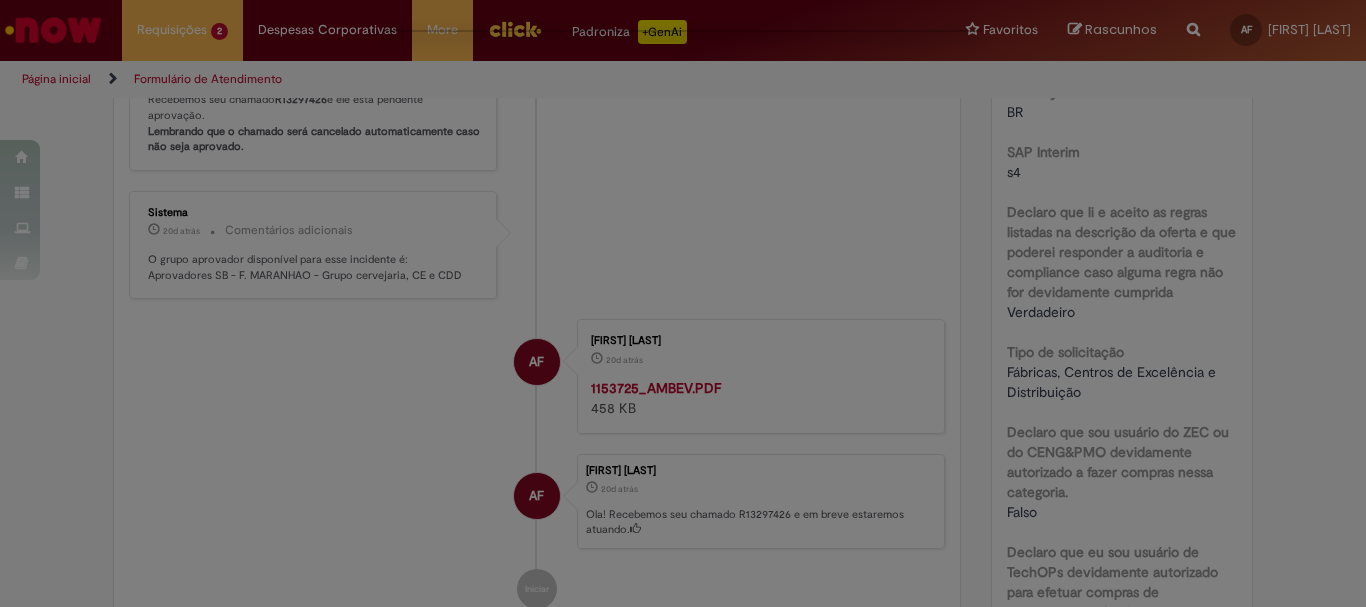 scroll, scrollTop: 0, scrollLeft: 0, axis: both 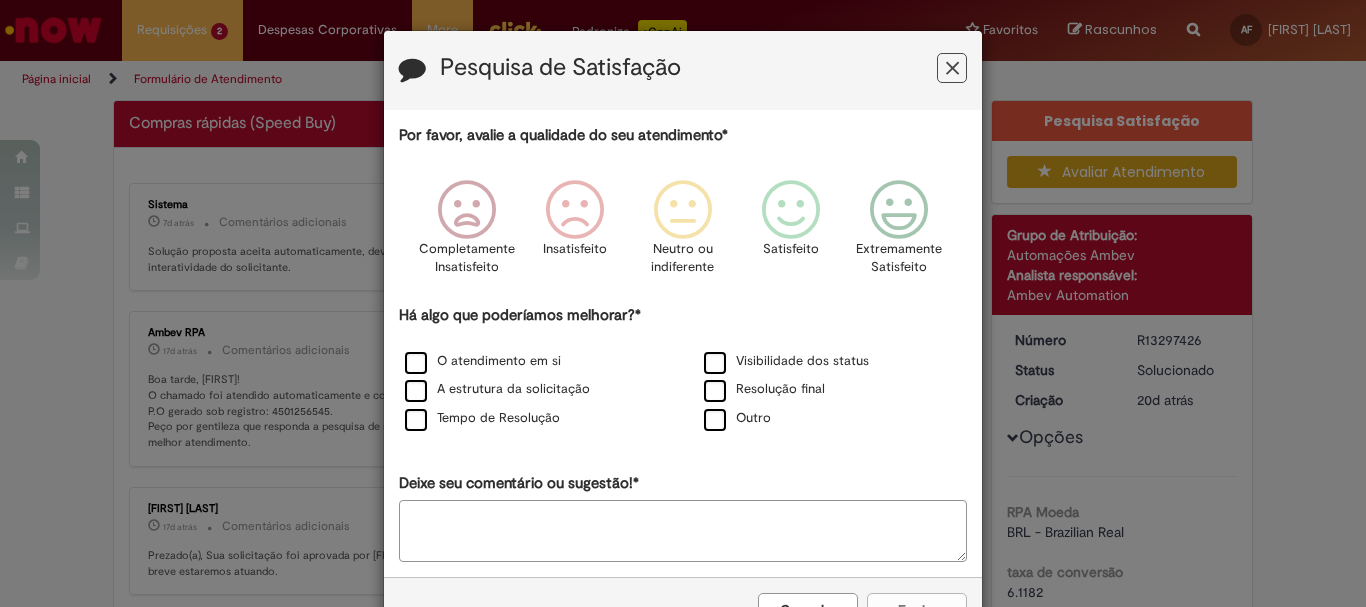 click at bounding box center (952, 68) 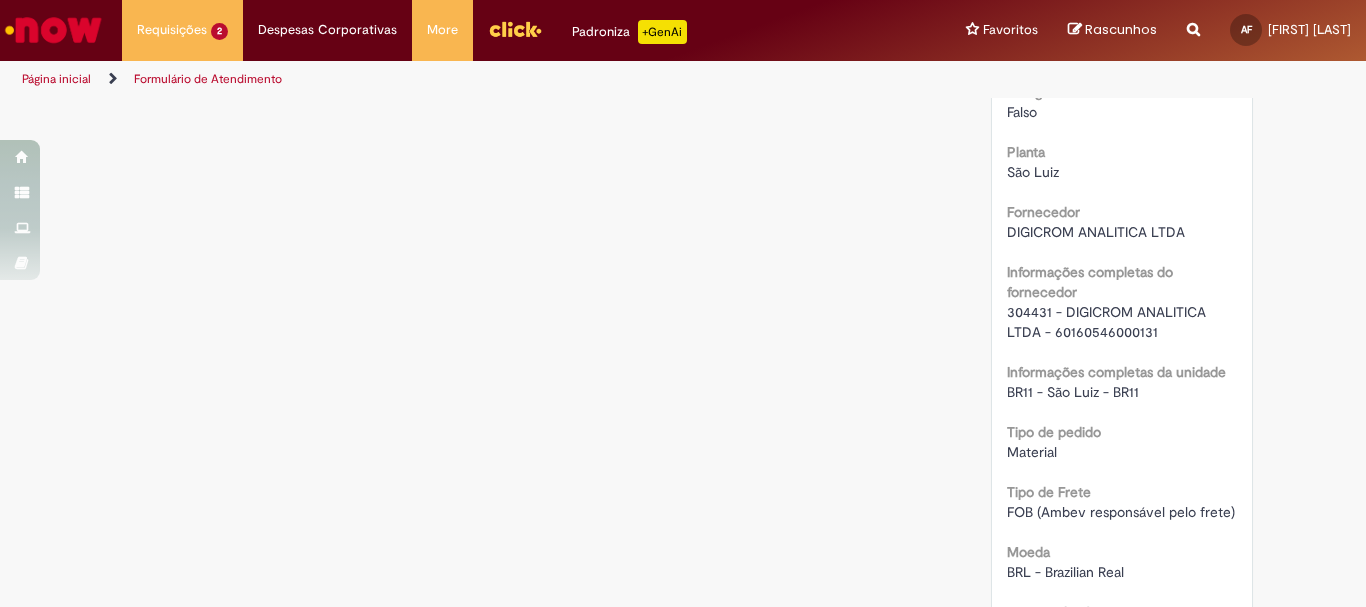scroll, scrollTop: 1700, scrollLeft: 0, axis: vertical 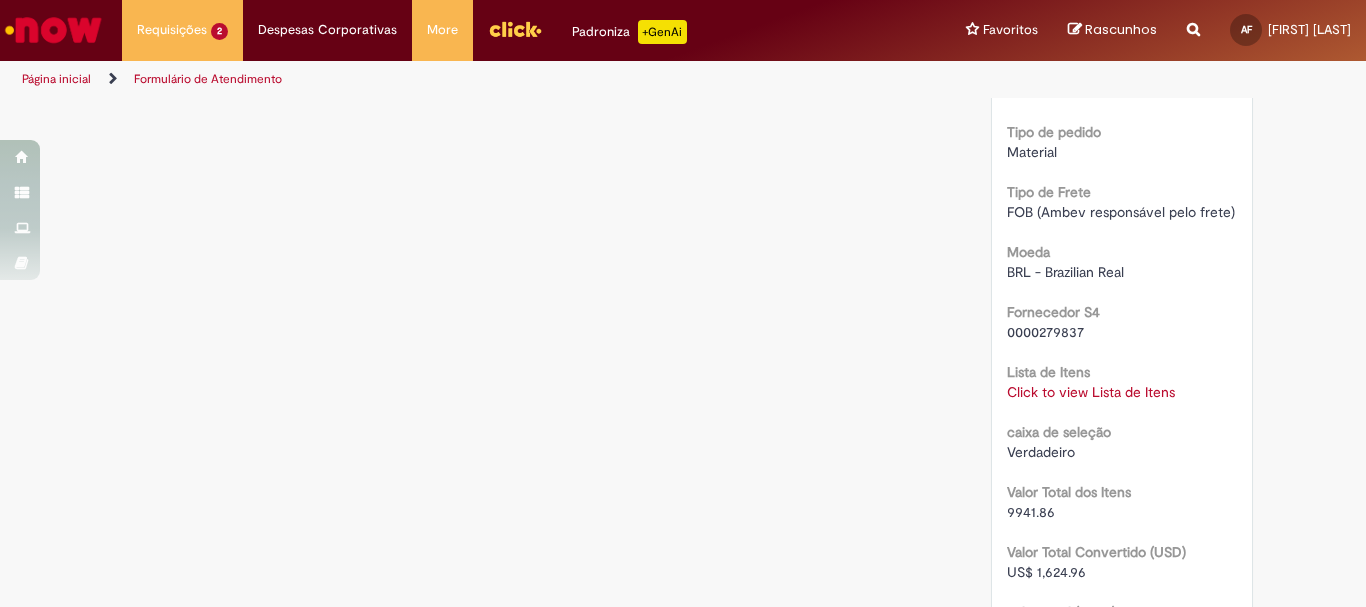 click on "Click to view Lista de Itens" at bounding box center (1091, 392) 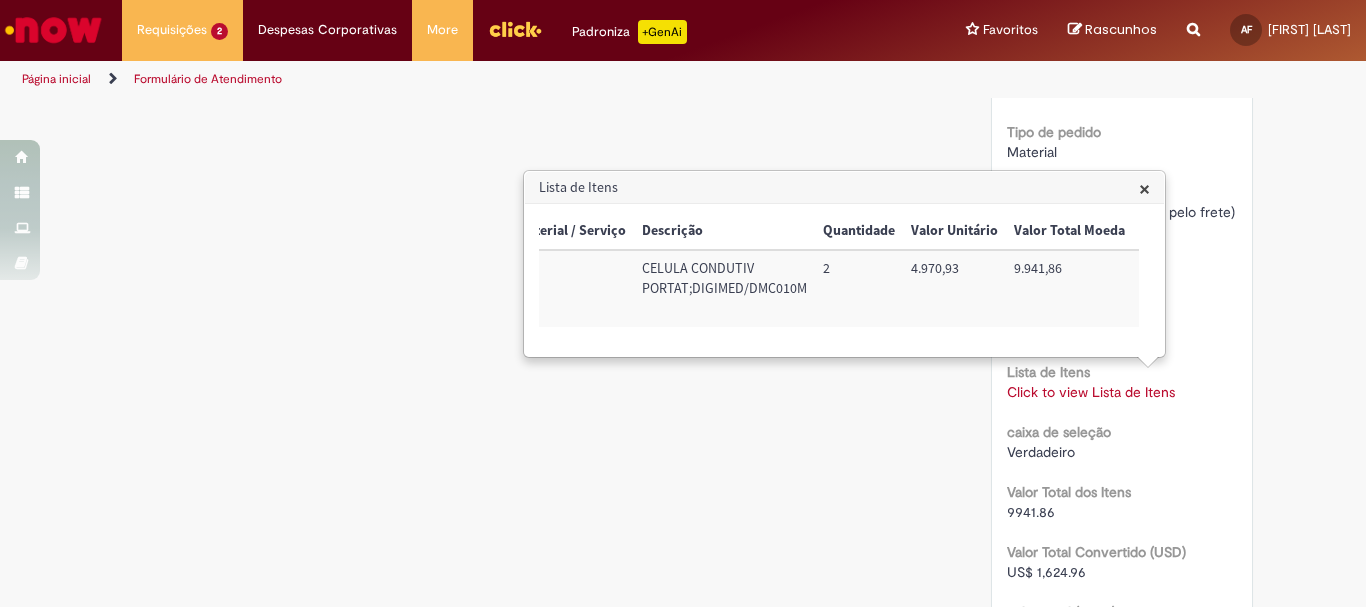 scroll, scrollTop: 0, scrollLeft: 292, axis: horizontal 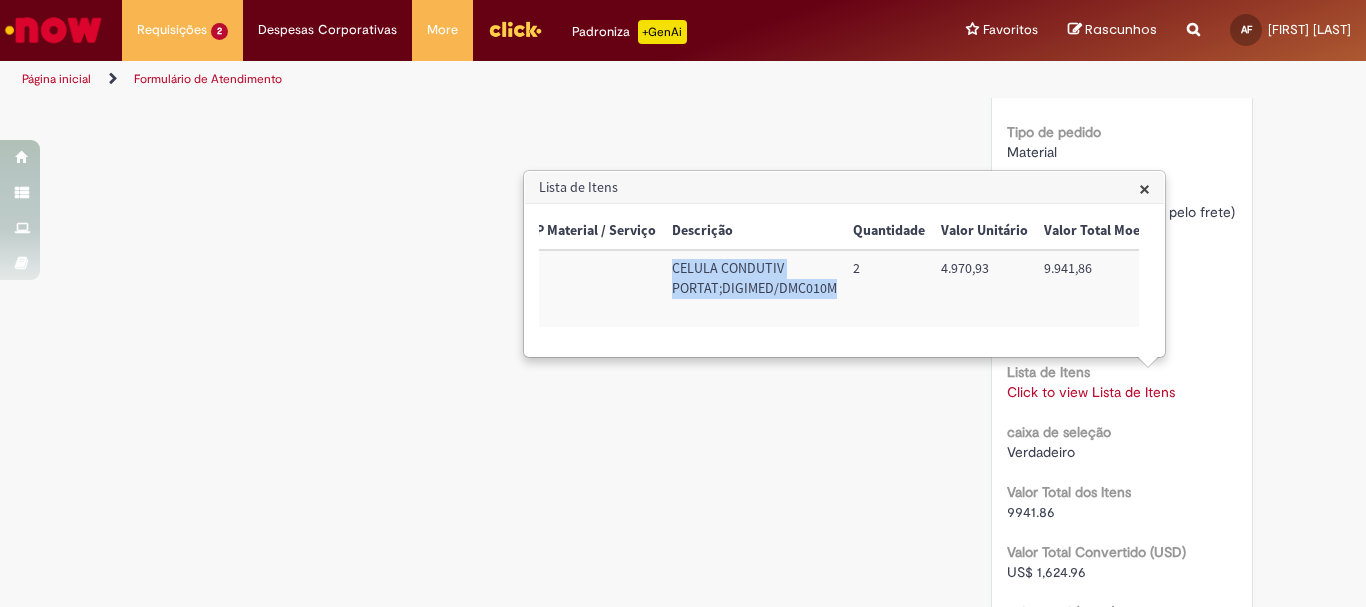 drag, startPoint x: 959, startPoint y: 269, endPoint x: 834, endPoint y: 290, distance: 126.751724 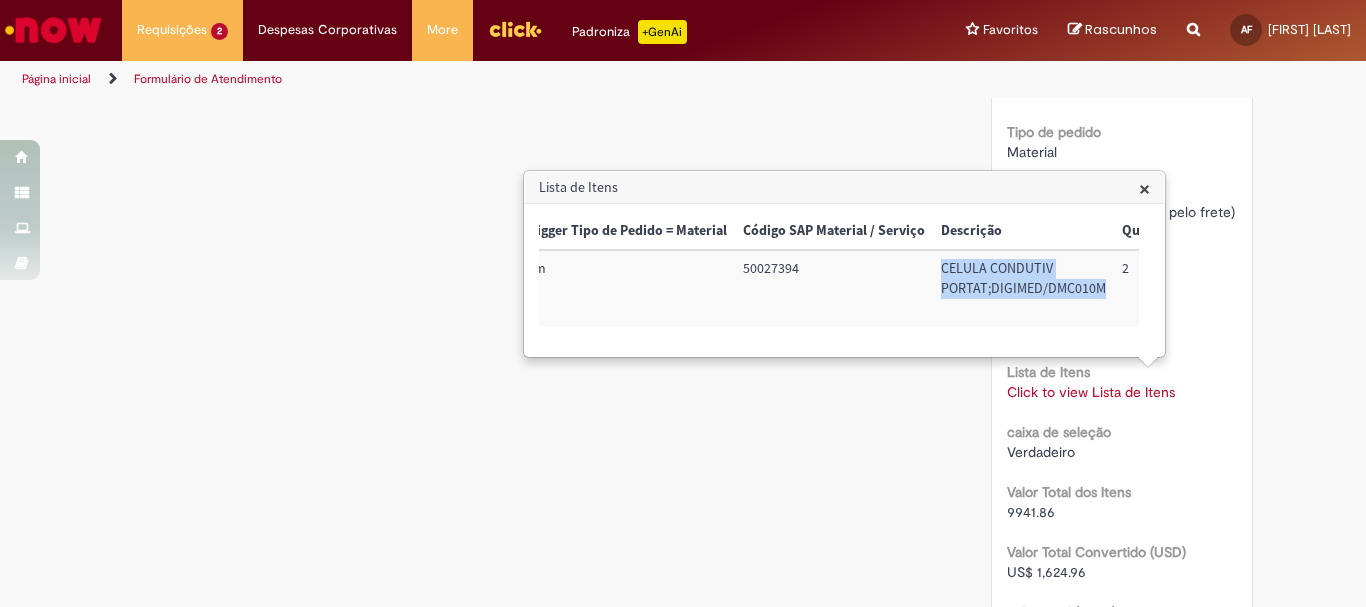 scroll, scrollTop: 0, scrollLeft: 0, axis: both 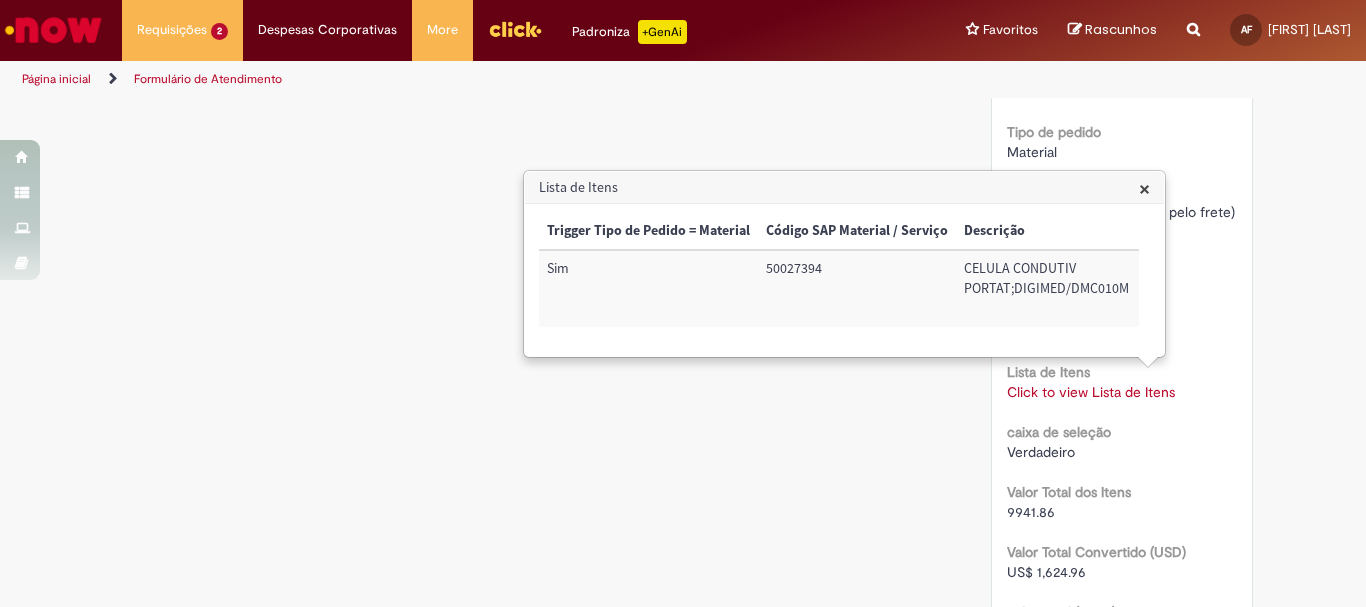 click on "50027394" at bounding box center [857, 288] 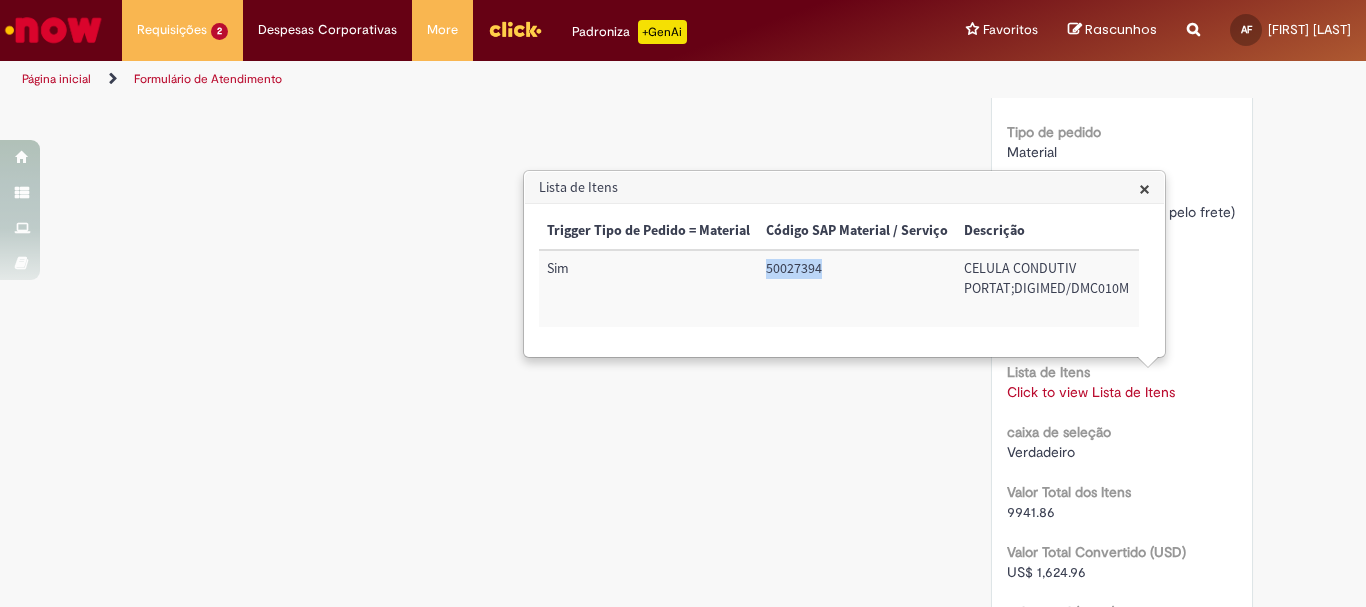 drag, startPoint x: 765, startPoint y: 269, endPoint x: 839, endPoint y: 266, distance: 74.06078 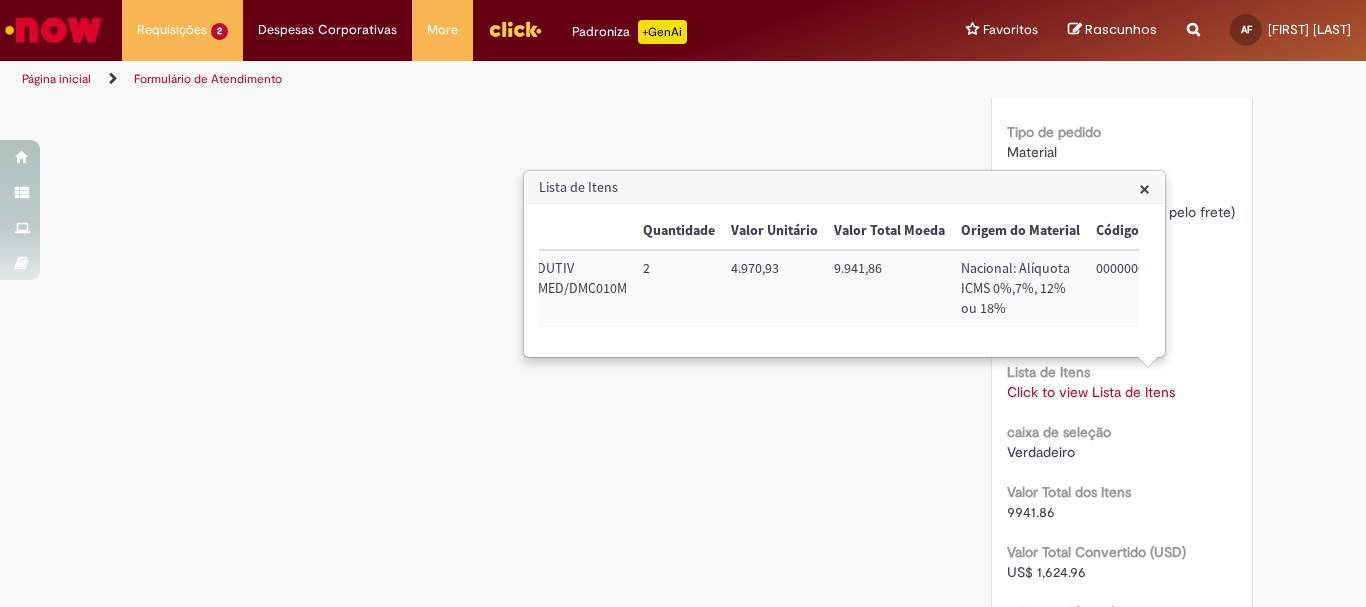 scroll, scrollTop: 0, scrollLeft: 505, axis: horizontal 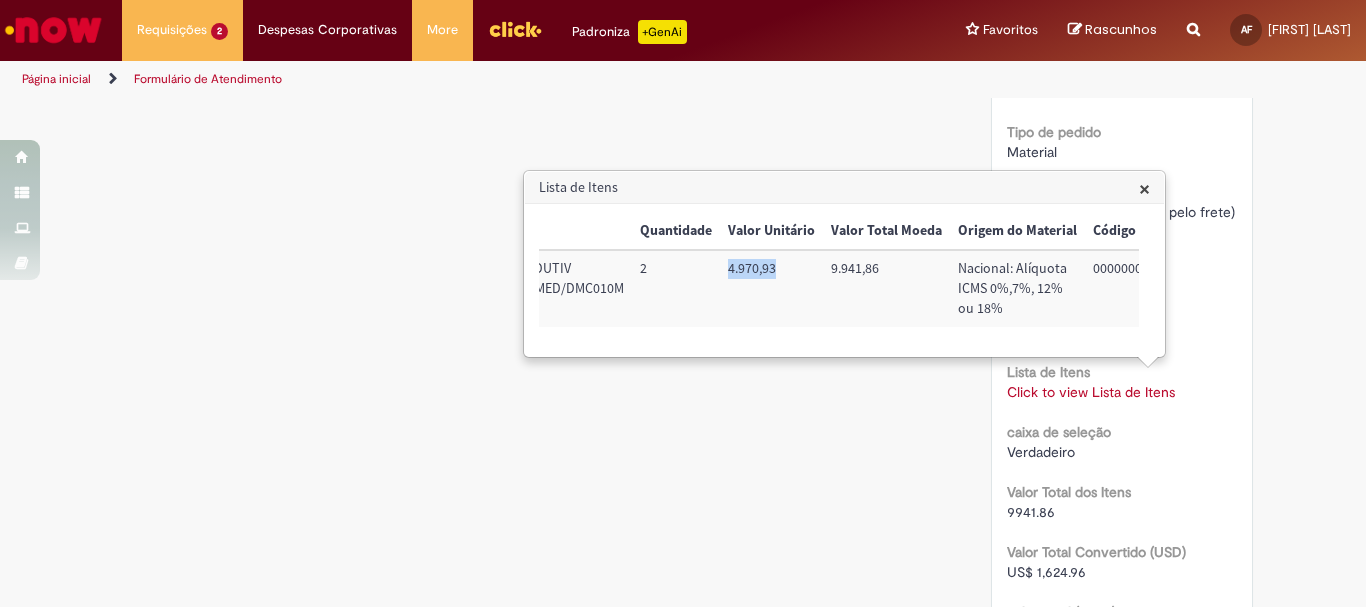 drag, startPoint x: 725, startPoint y: 267, endPoint x: 777, endPoint y: 269, distance: 52.03845 